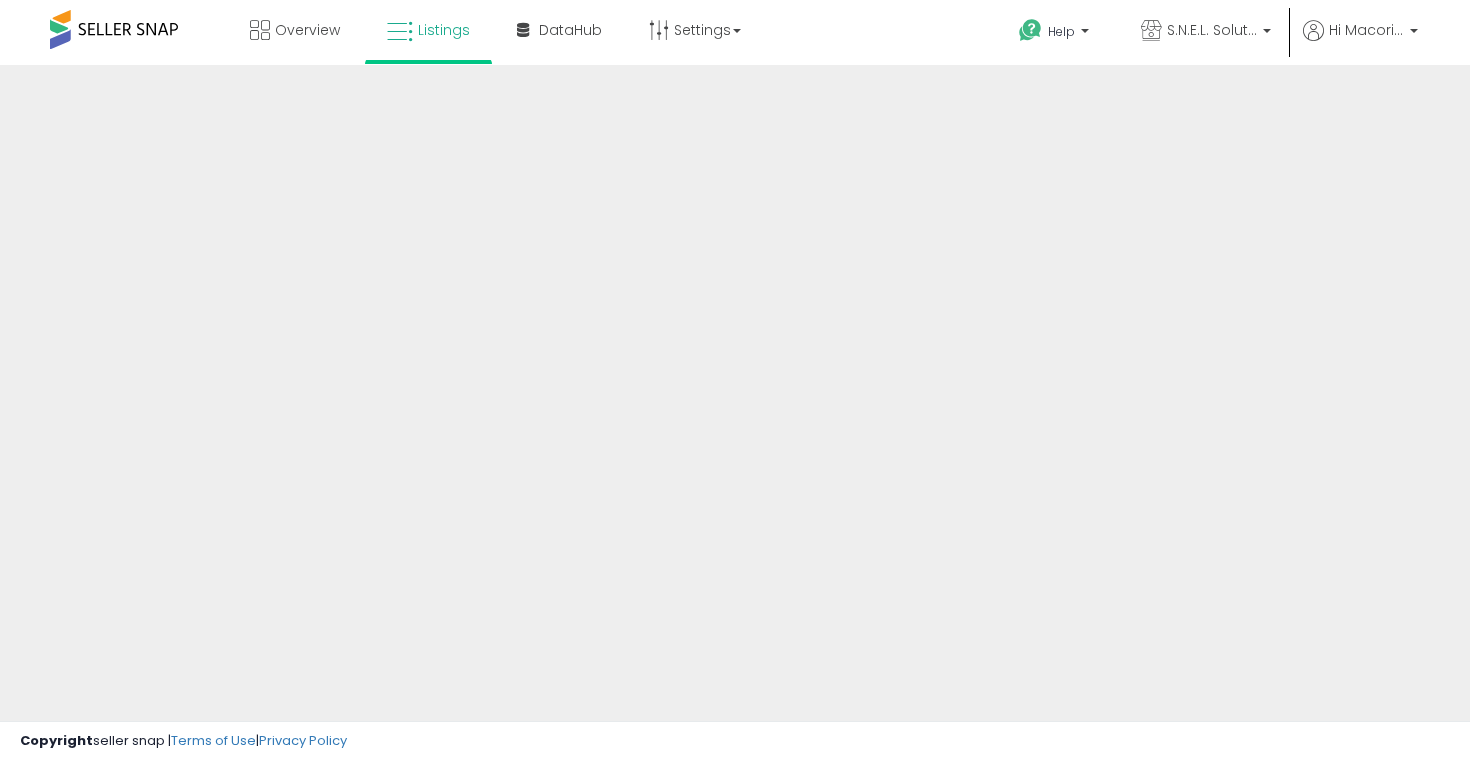 scroll, scrollTop: 0, scrollLeft: 0, axis: both 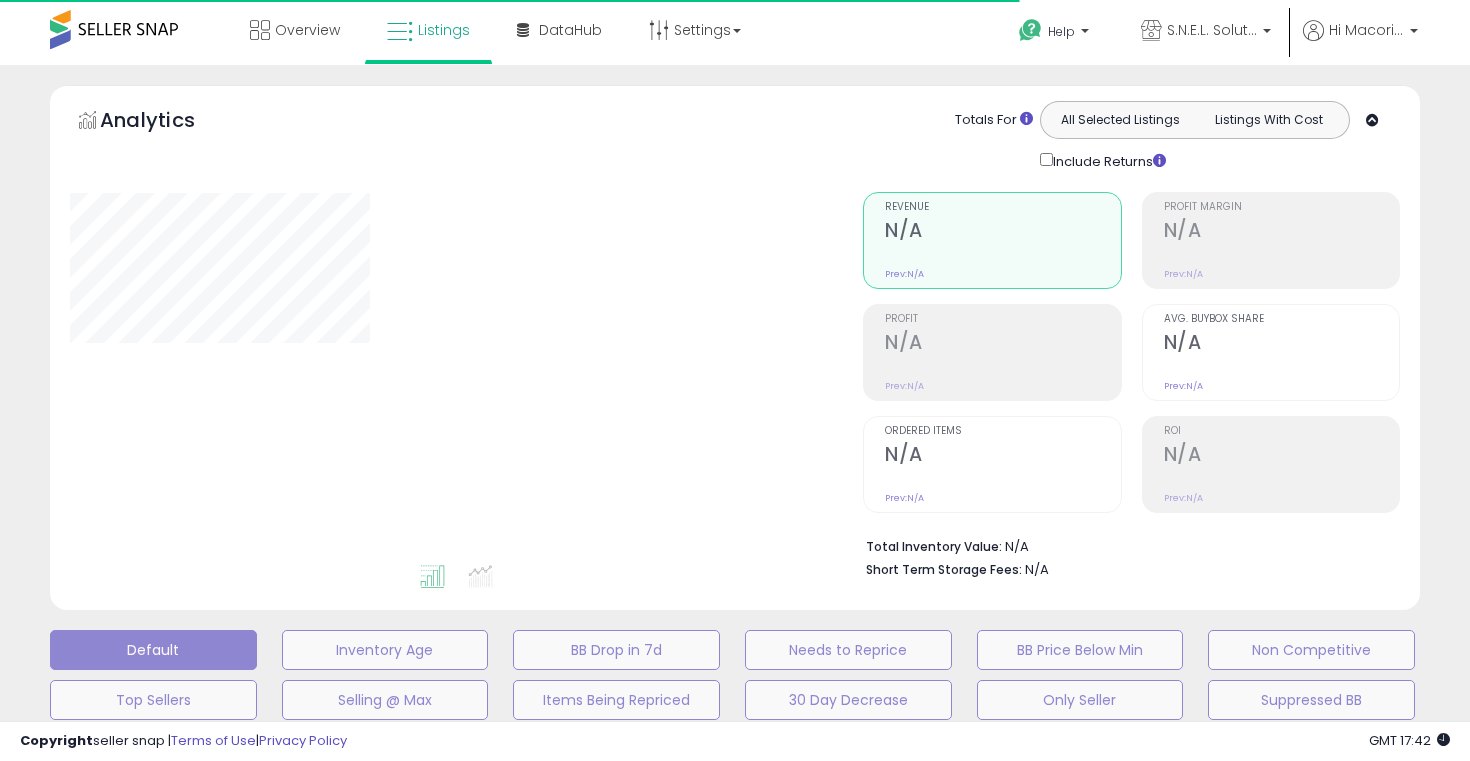 type on "**********" 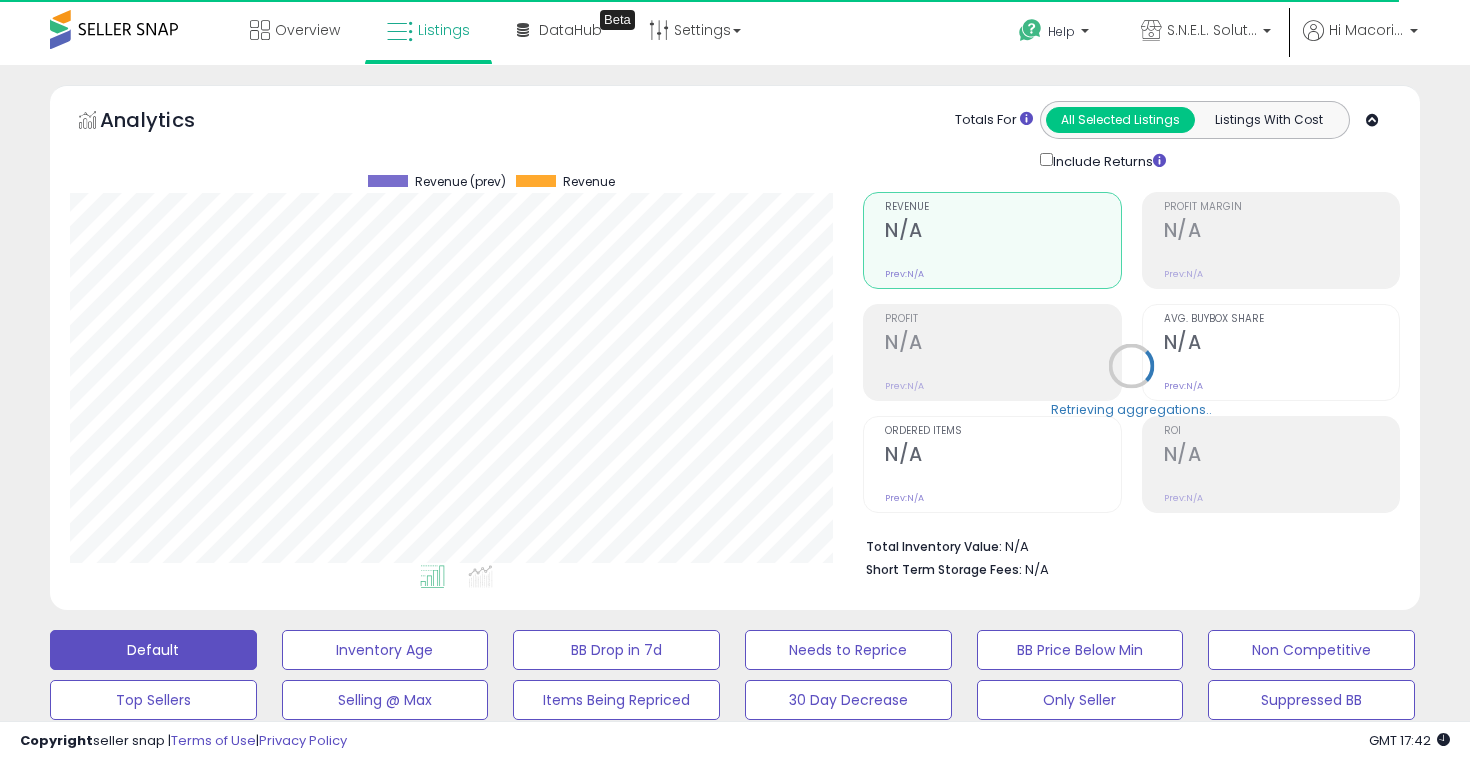 scroll, scrollTop: 999590, scrollLeft: 999206, axis: both 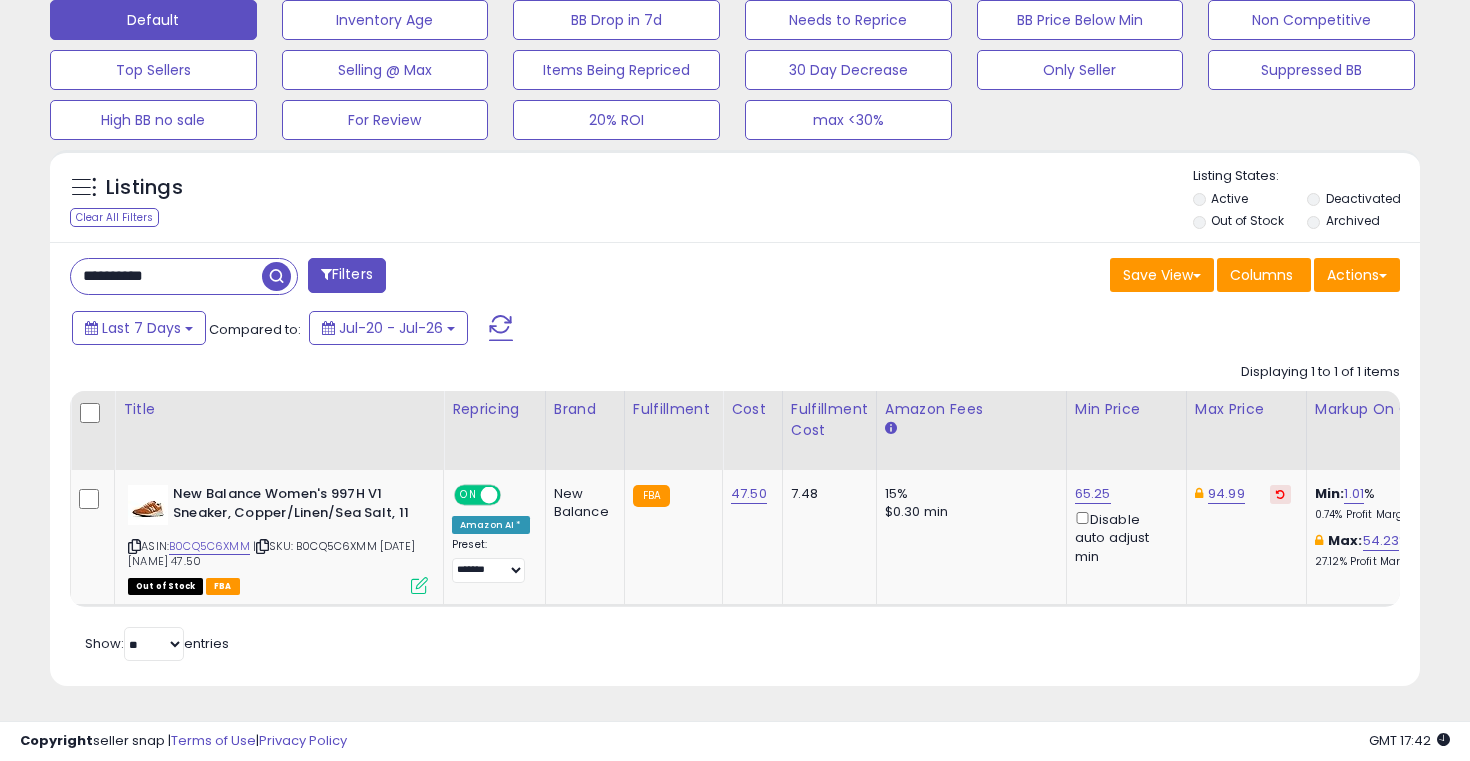click on "**********" at bounding box center (166, 276) 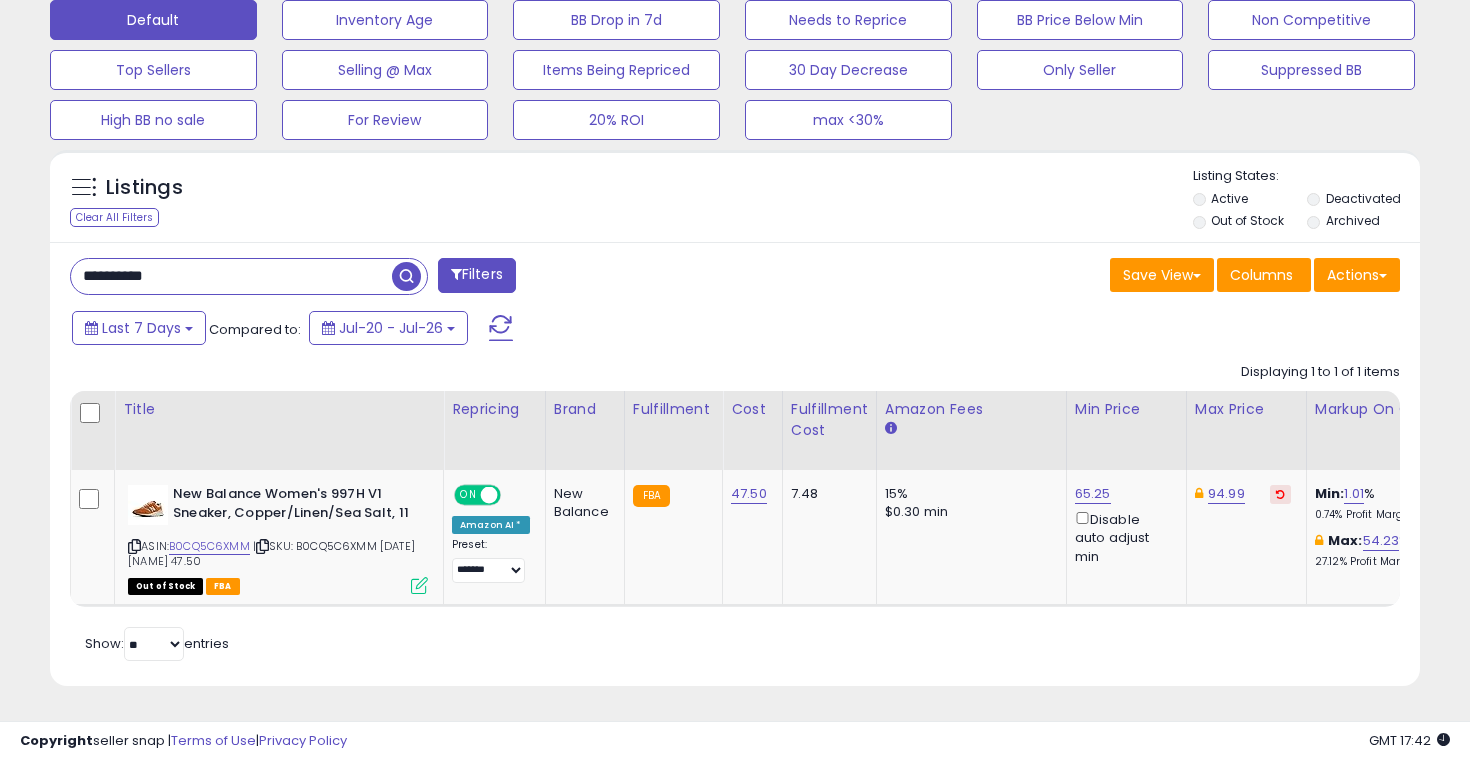 click on "**********" at bounding box center (231, 276) 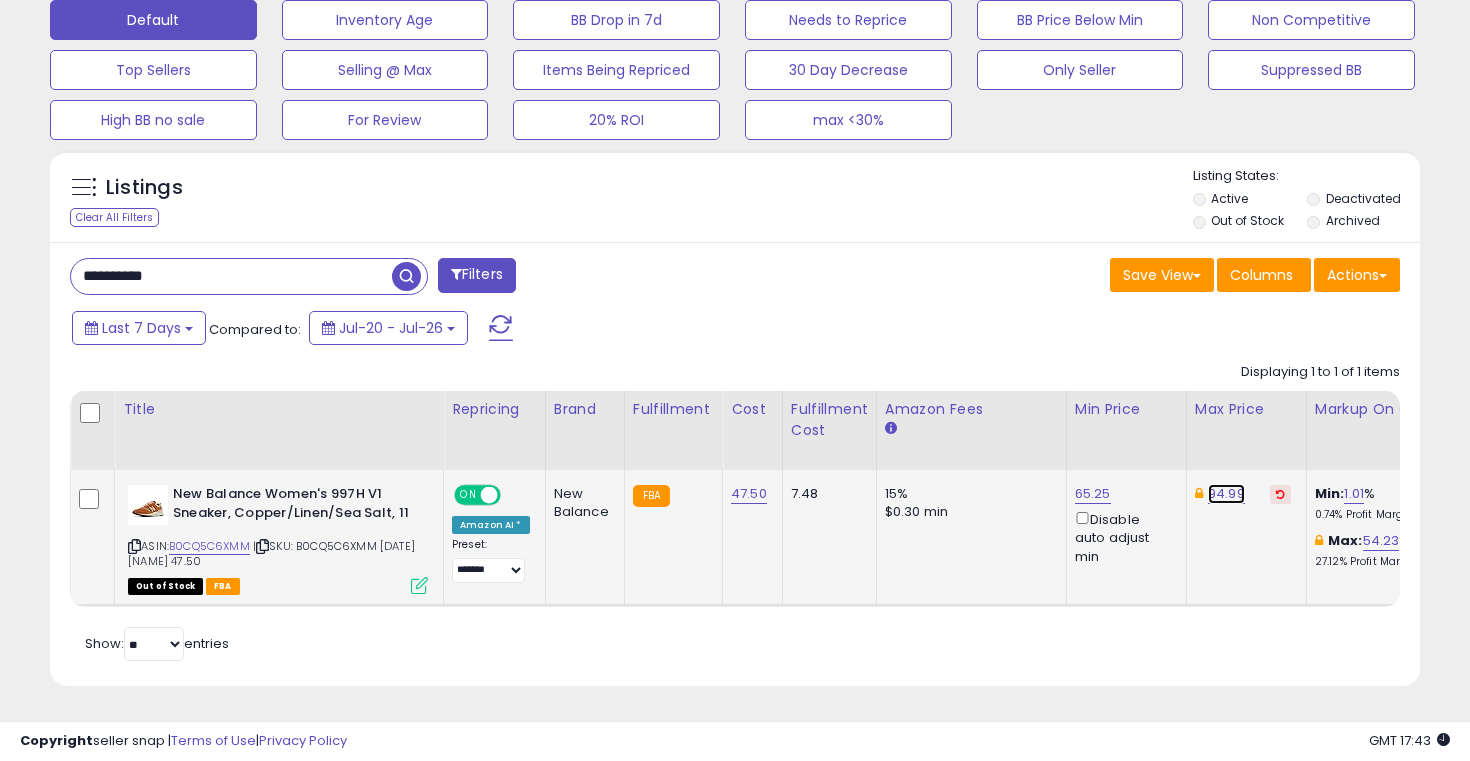click on "94.99" at bounding box center [1226, 494] 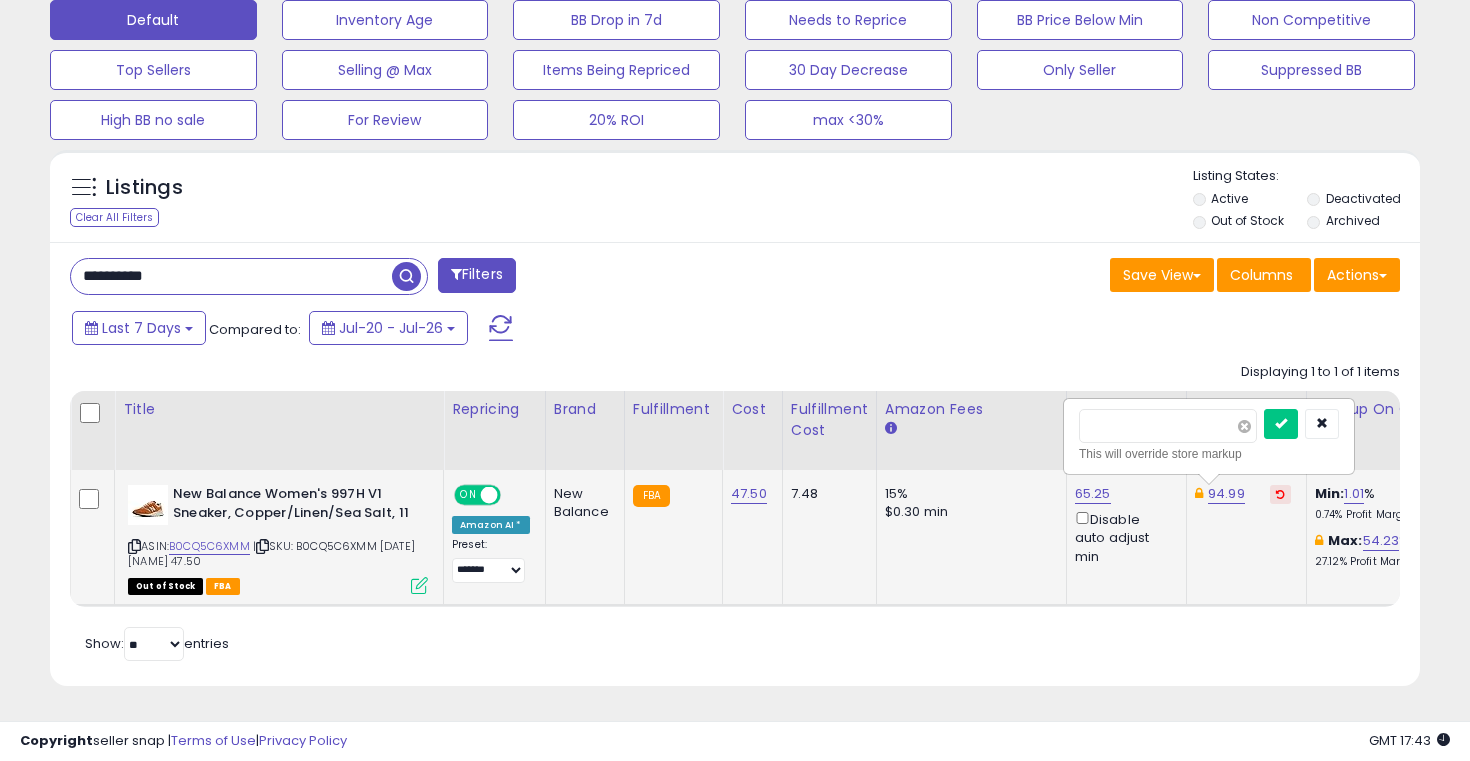 click at bounding box center (1244, 426) 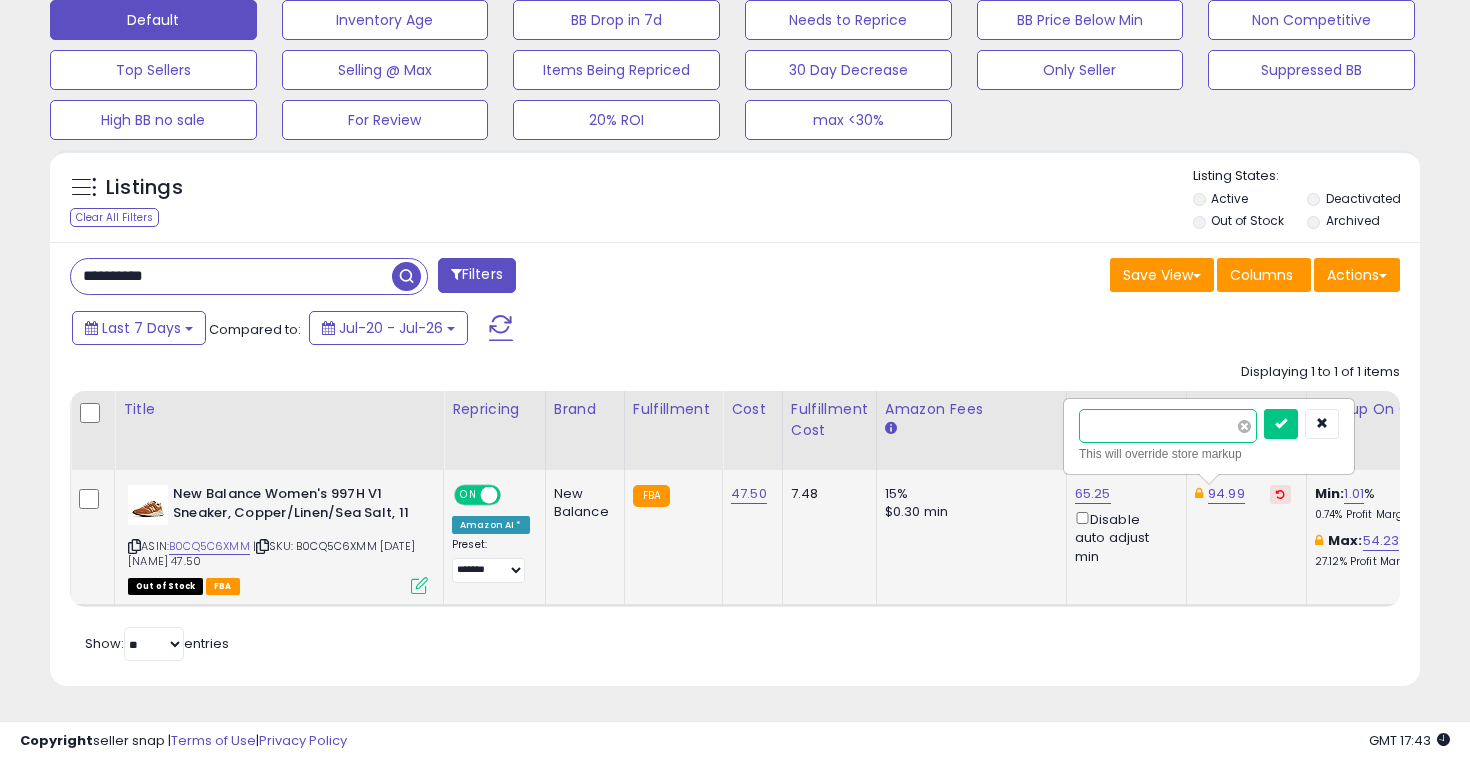 type 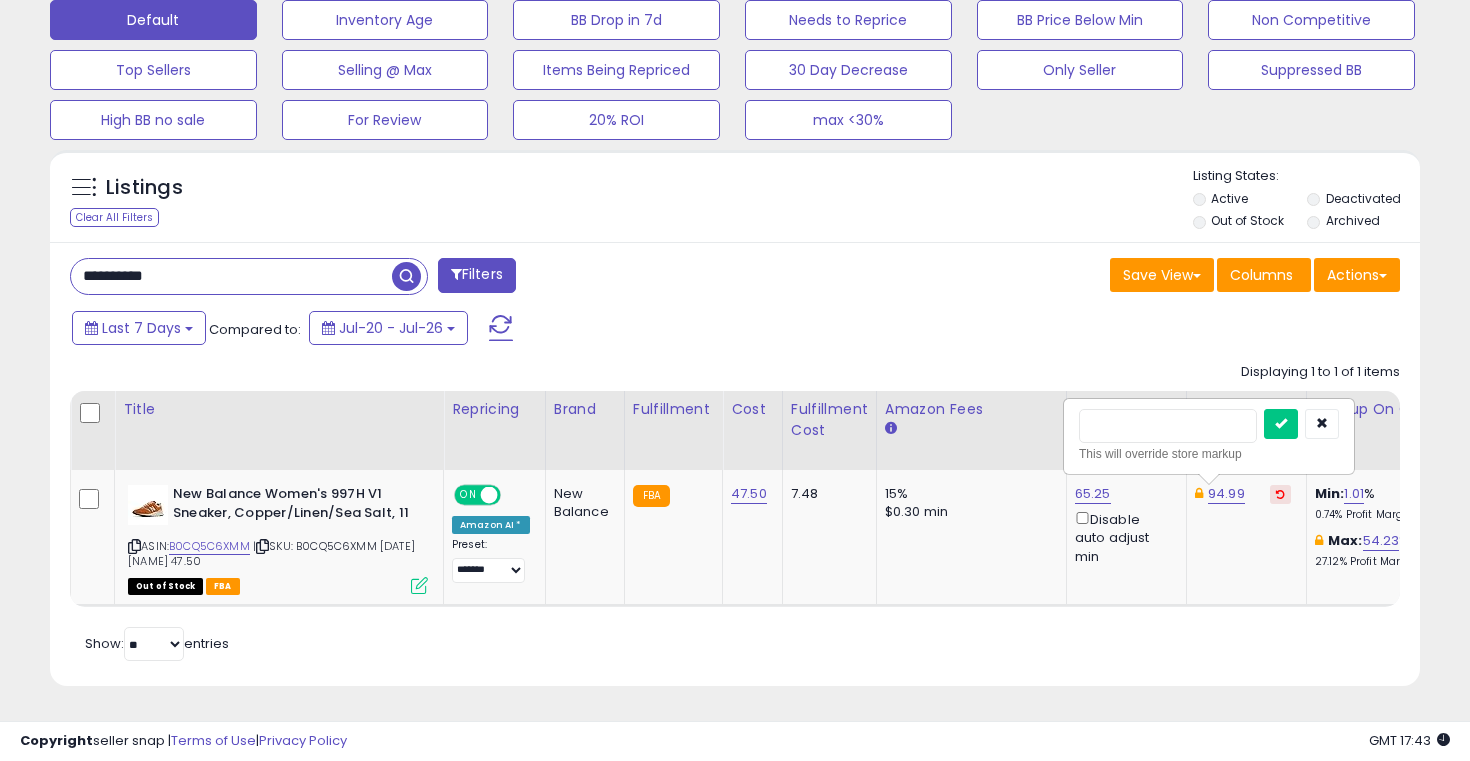 click on "**********" at bounding box center (231, 276) 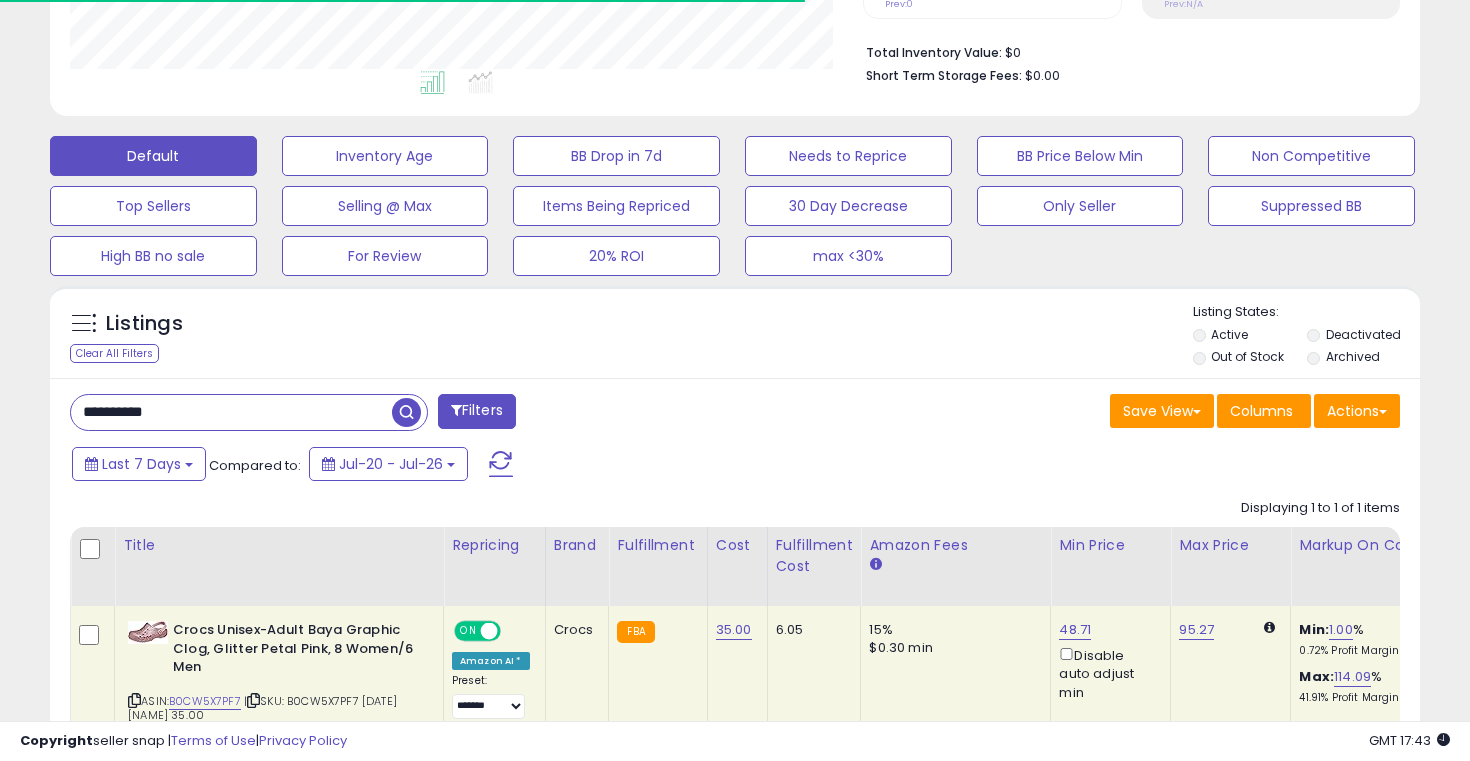 scroll, scrollTop: 630, scrollLeft: 0, axis: vertical 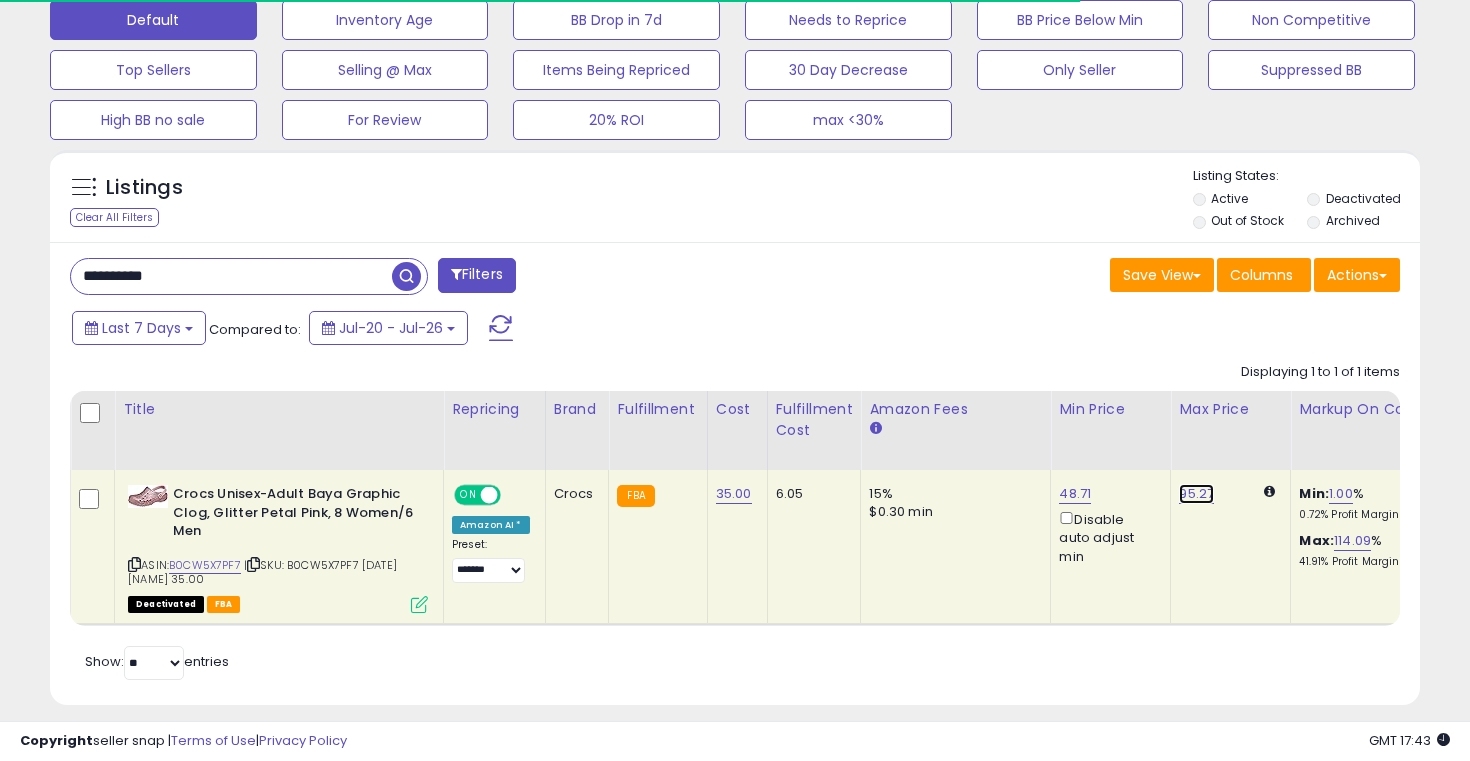 click on "95.27" at bounding box center [1196, 494] 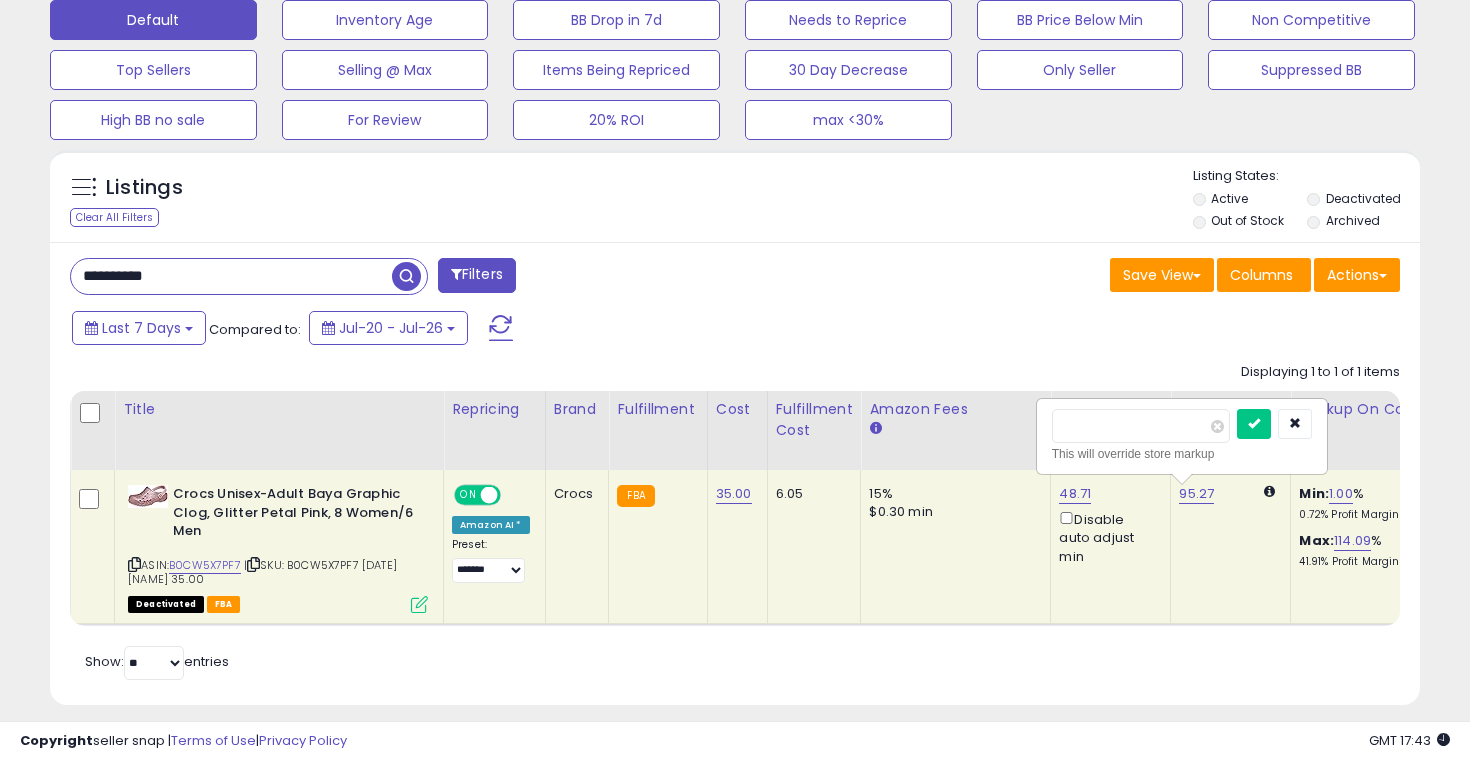 scroll, scrollTop: 999590, scrollLeft: 999206, axis: both 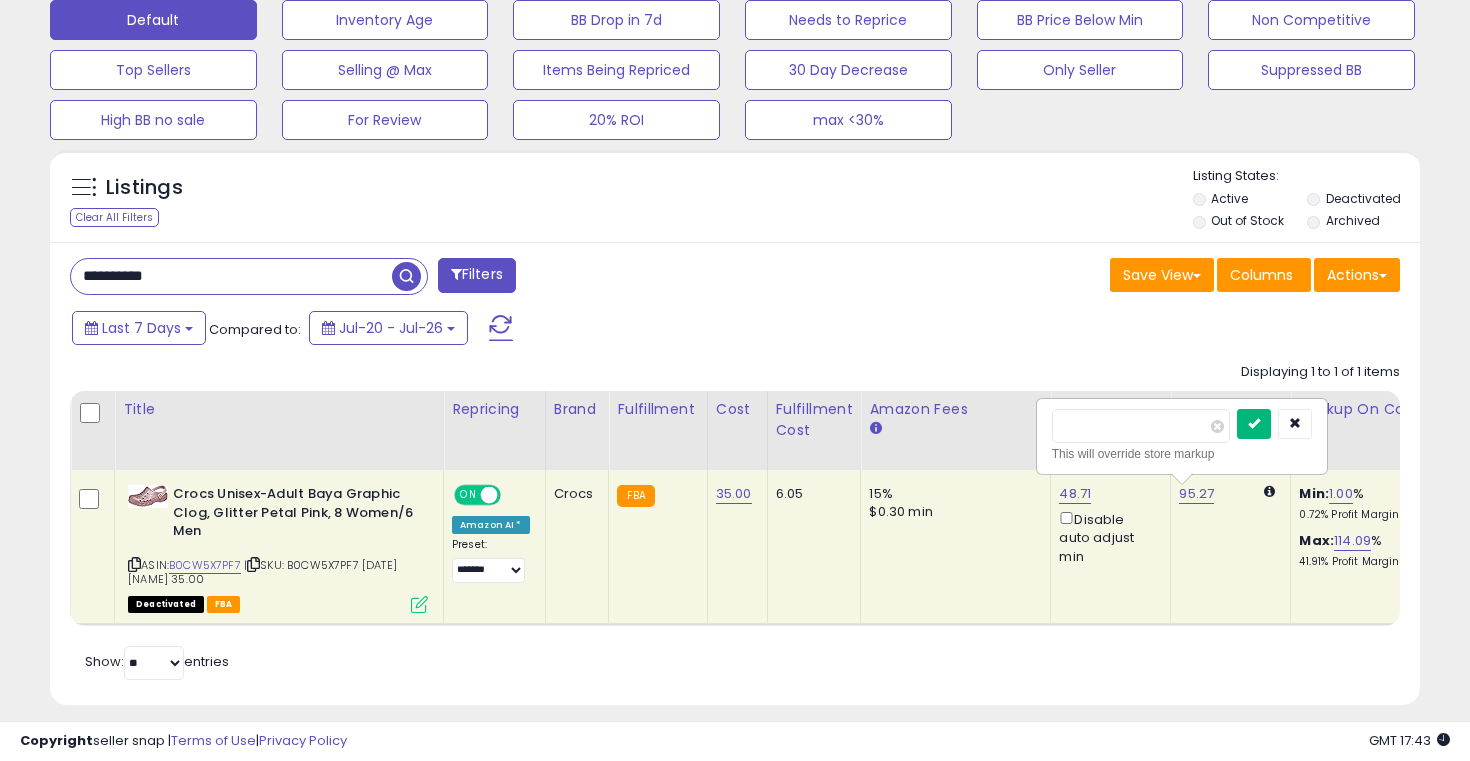 type on "*****" 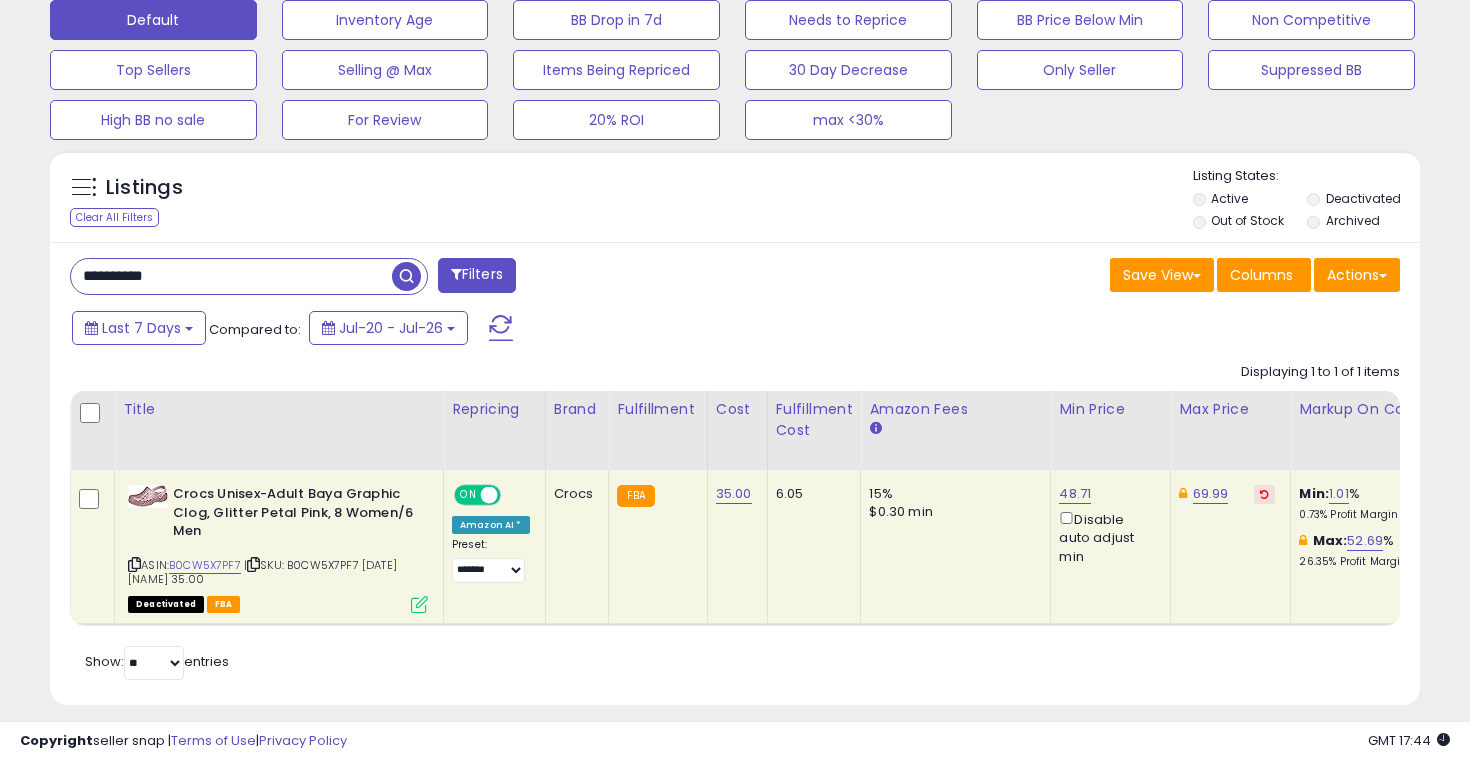 click on "**********" at bounding box center [231, 276] 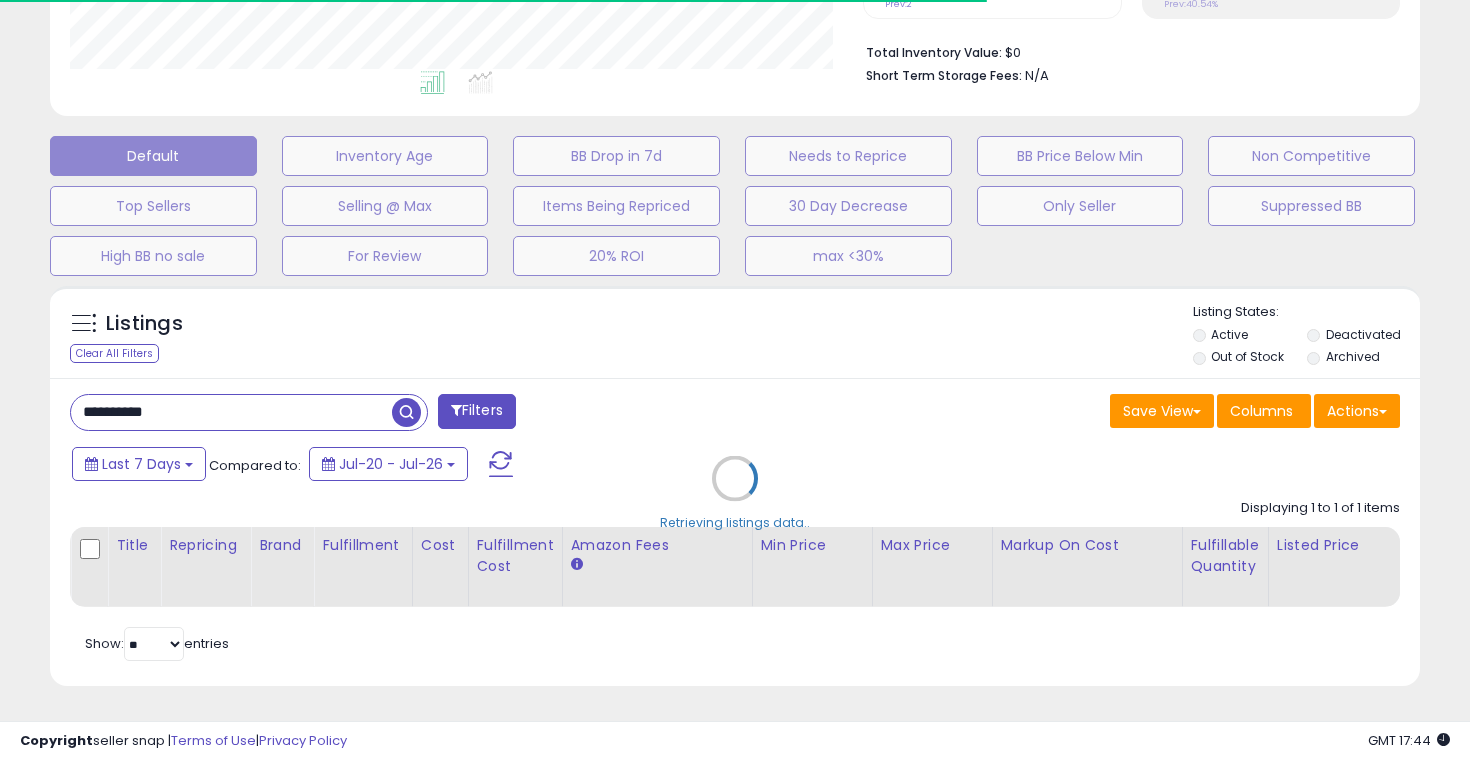 scroll, scrollTop: 630, scrollLeft: 0, axis: vertical 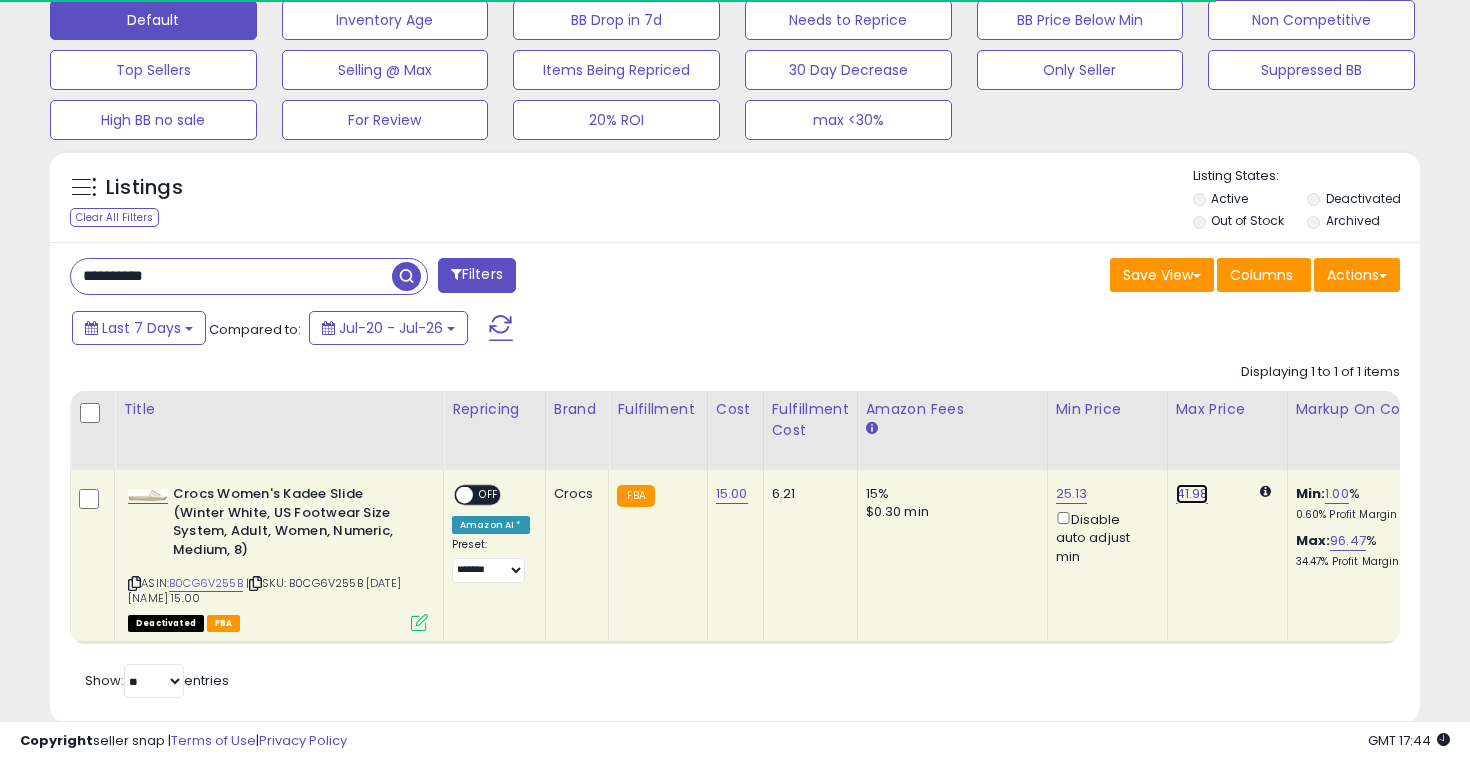 click on "41.98" at bounding box center [1192, 494] 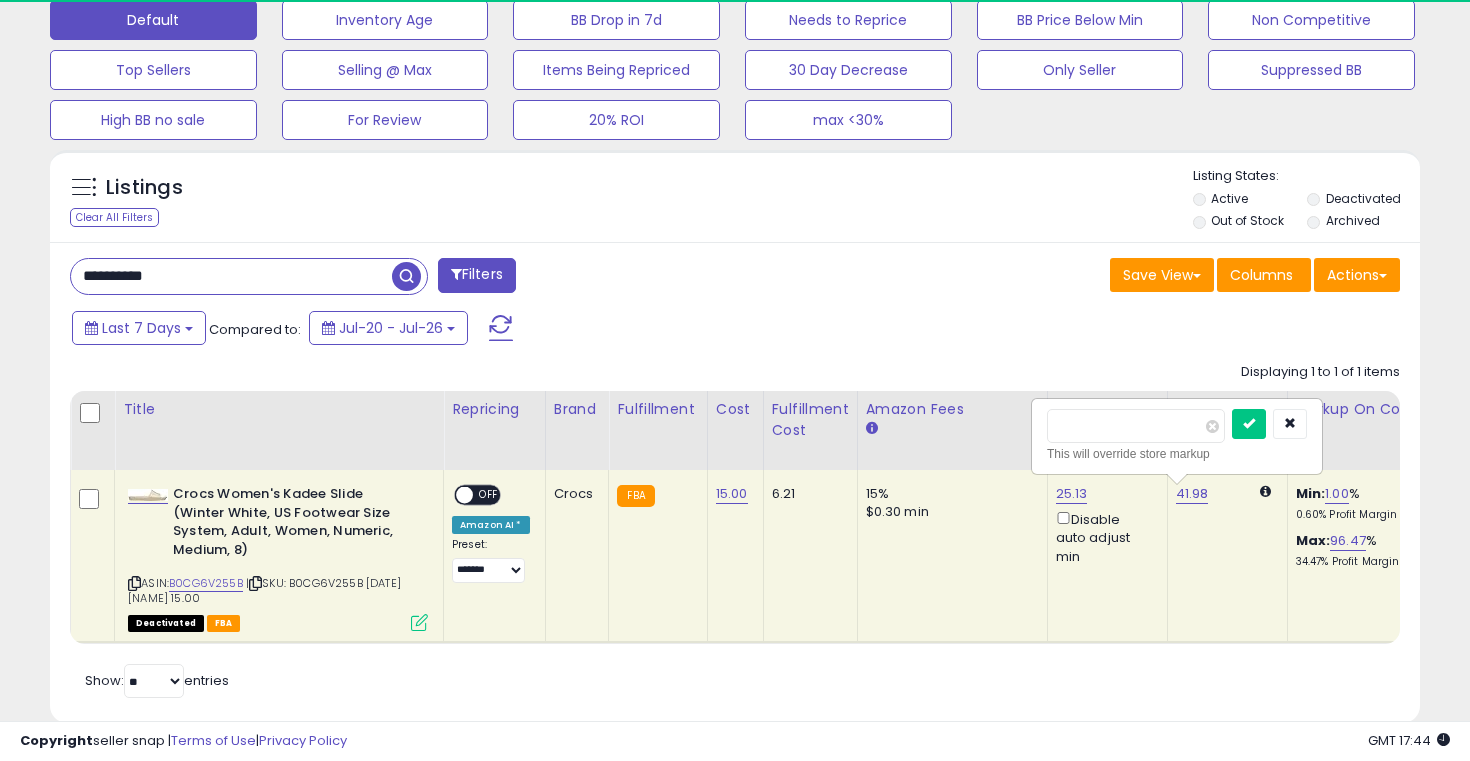 scroll, scrollTop: 999590, scrollLeft: 999206, axis: both 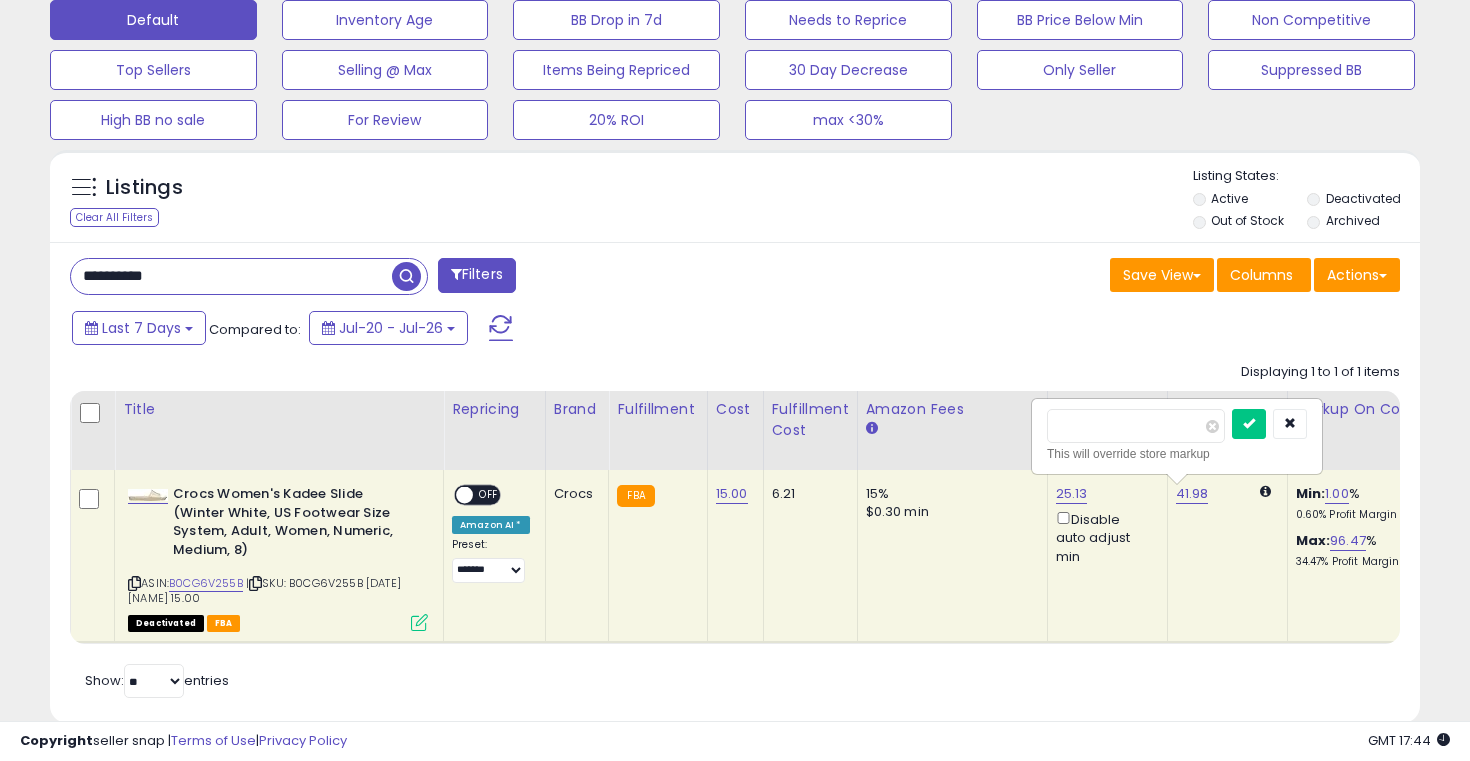 type on "*" 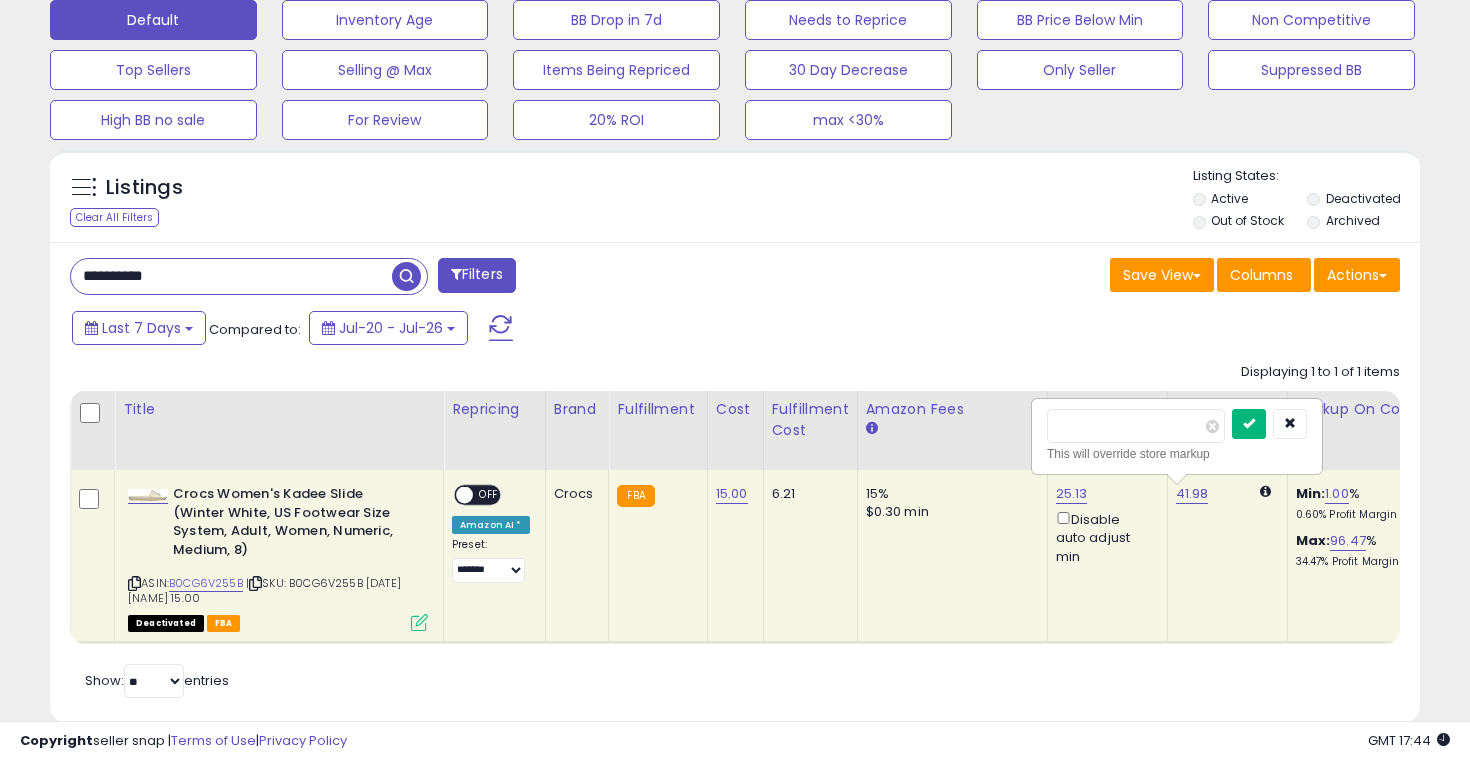 type on "*****" 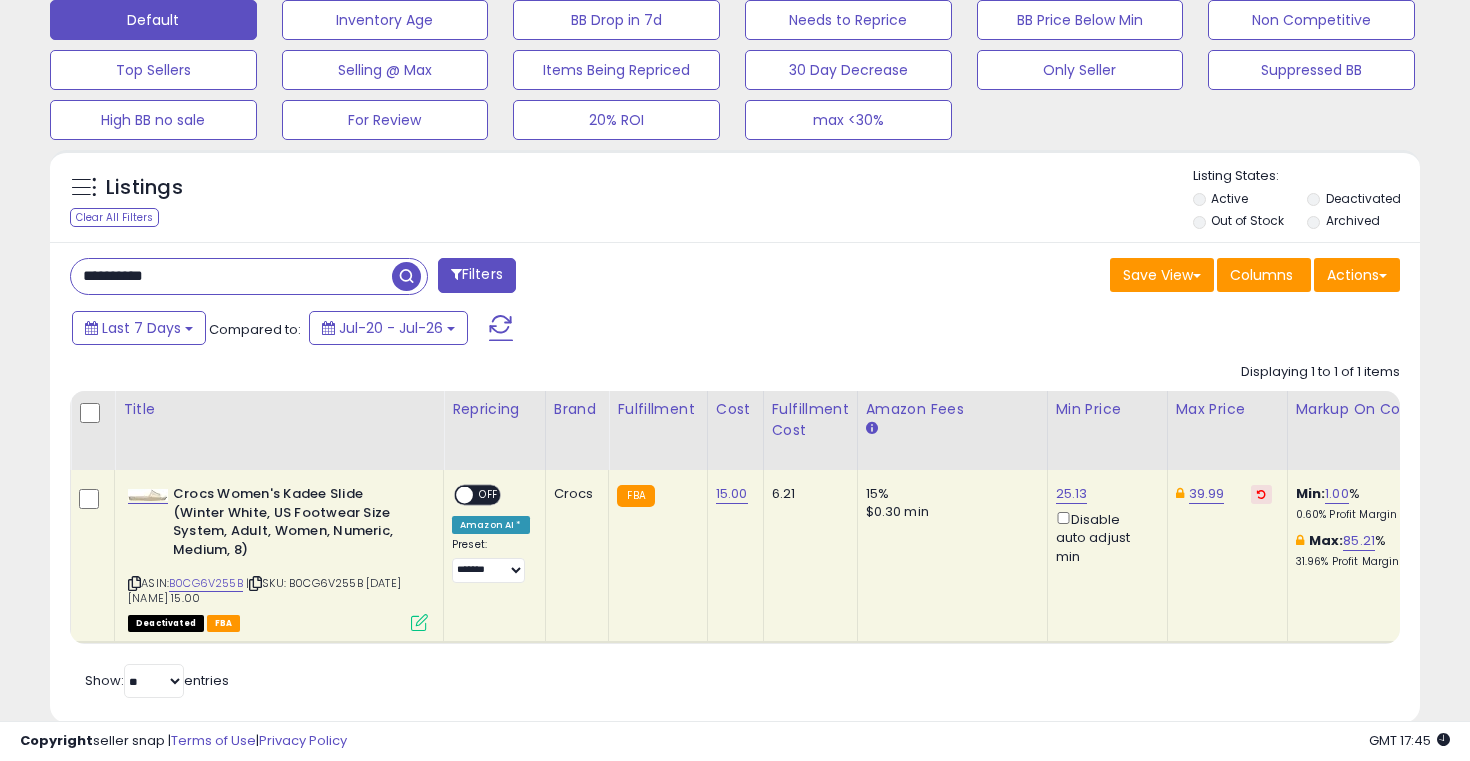 click on "**********" at bounding box center (231, 276) 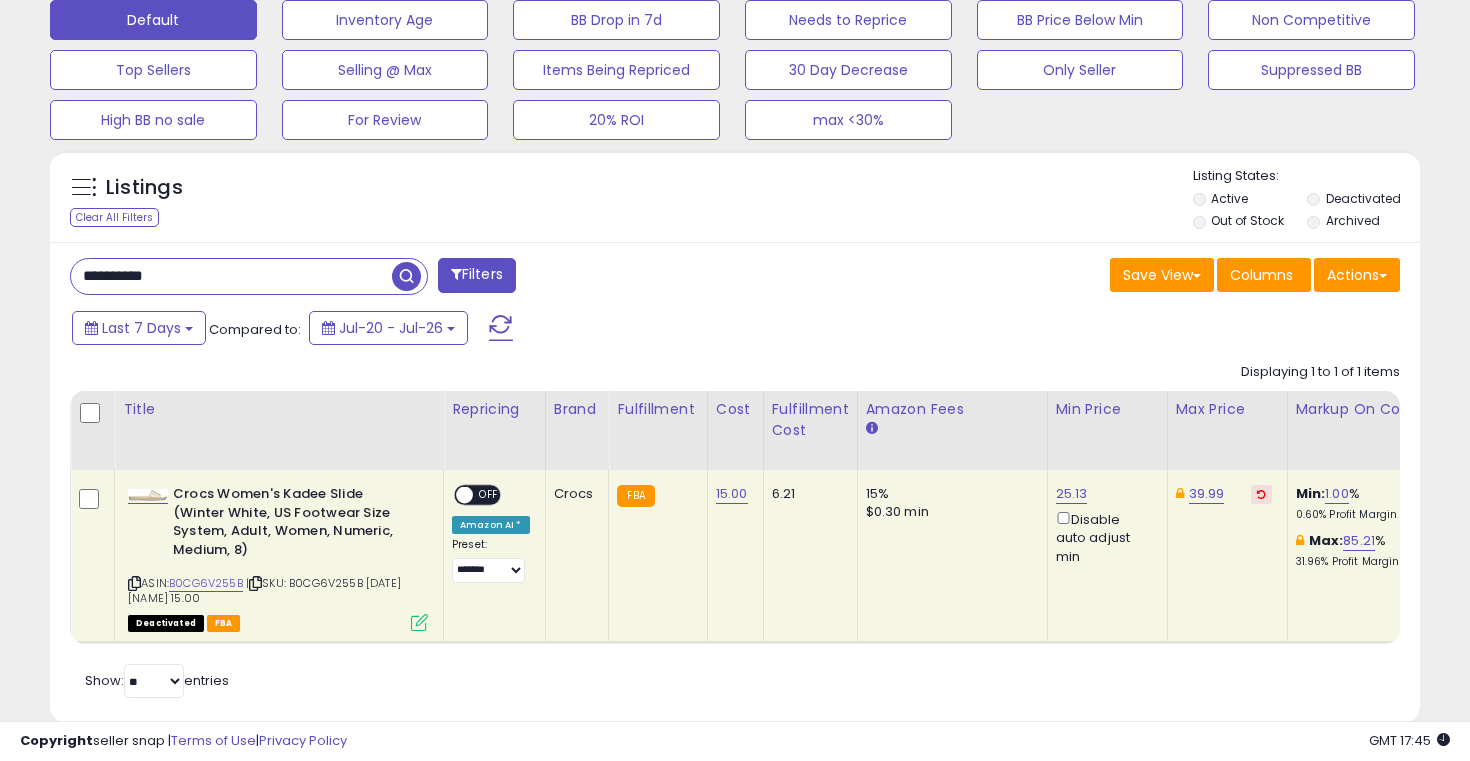 paste 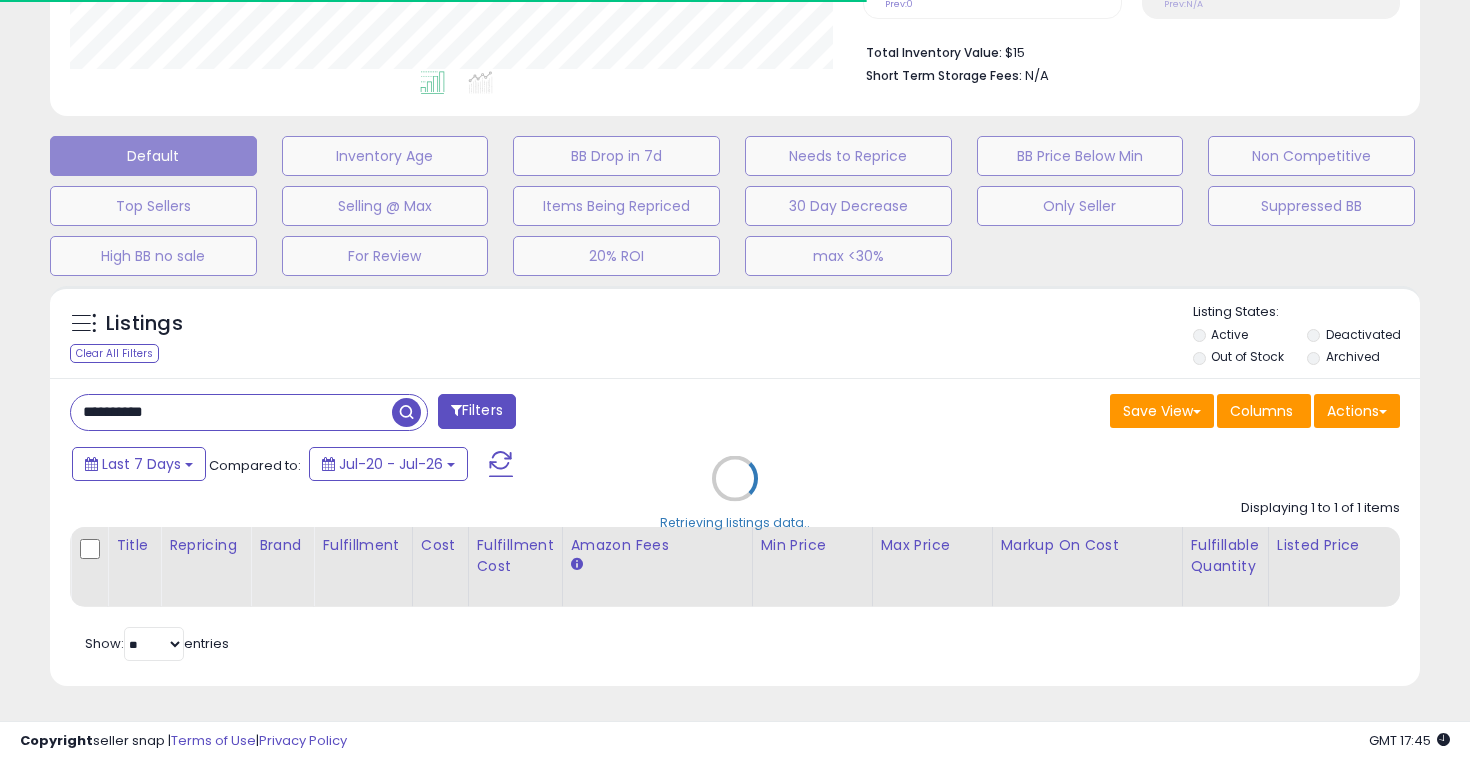 scroll, scrollTop: 630, scrollLeft: 0, axis: vertical 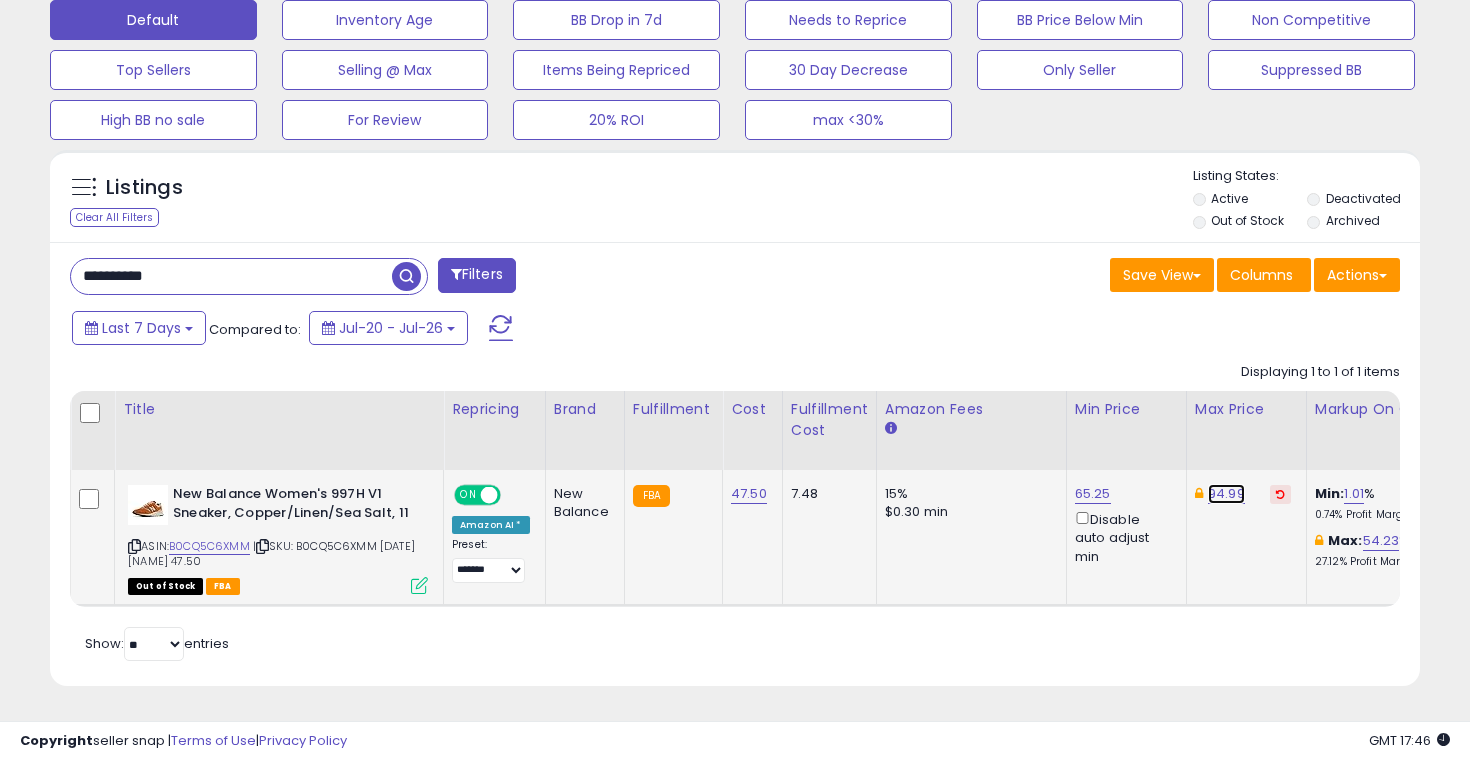 click on "94.99" at bounding box center [1226, 494] 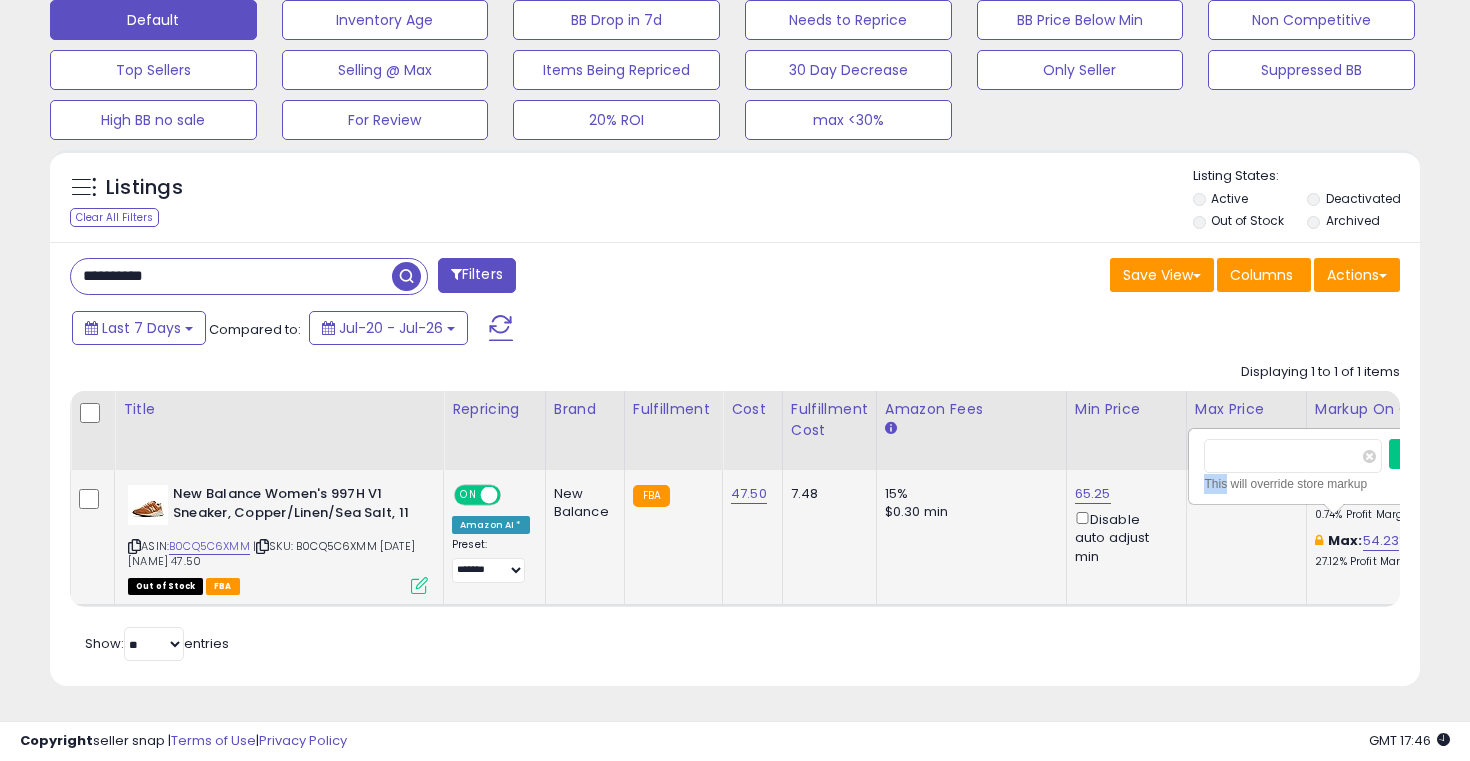 click on "This will override store markup" at bounding box center [1334, 484] 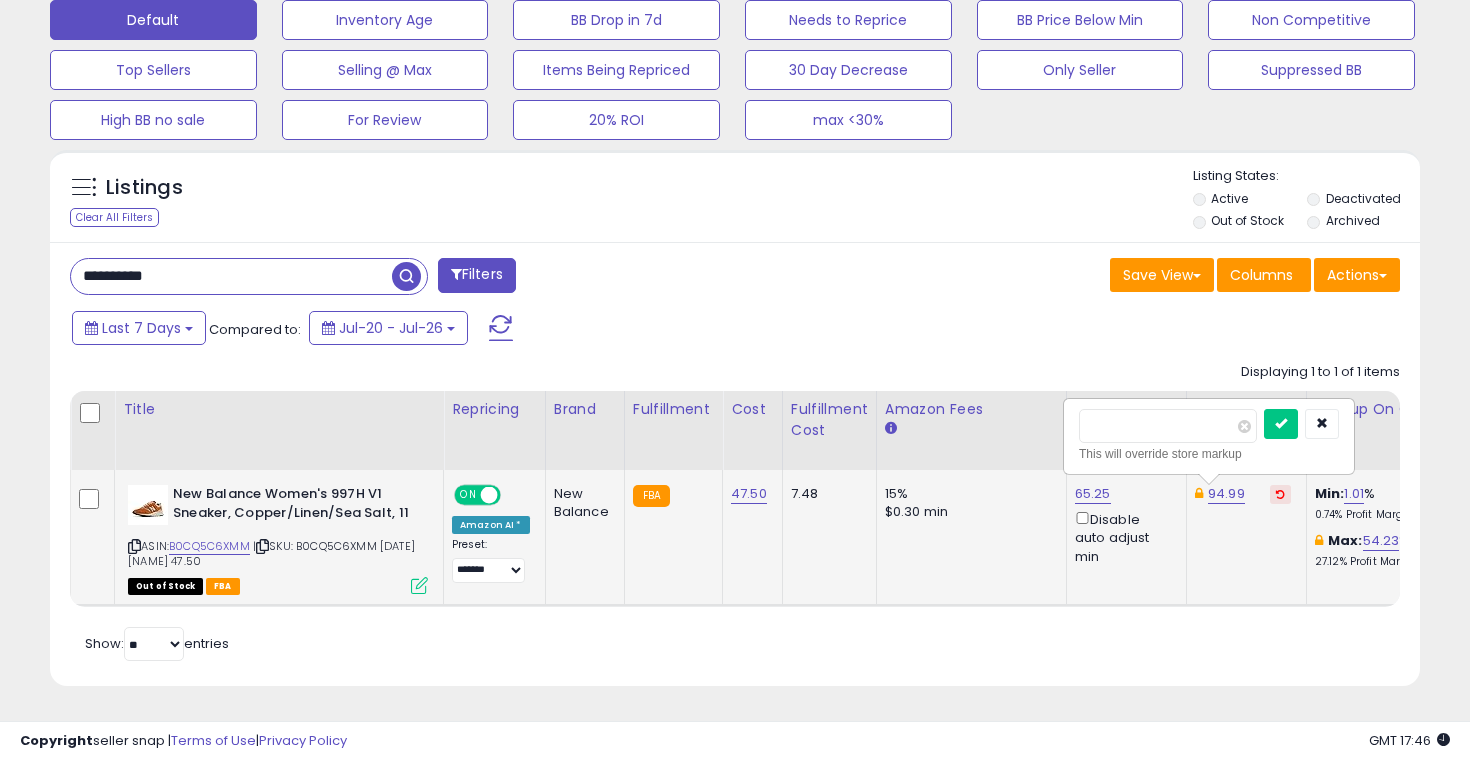click on "***** This will override store markup" at bounding box center [1209, 436] 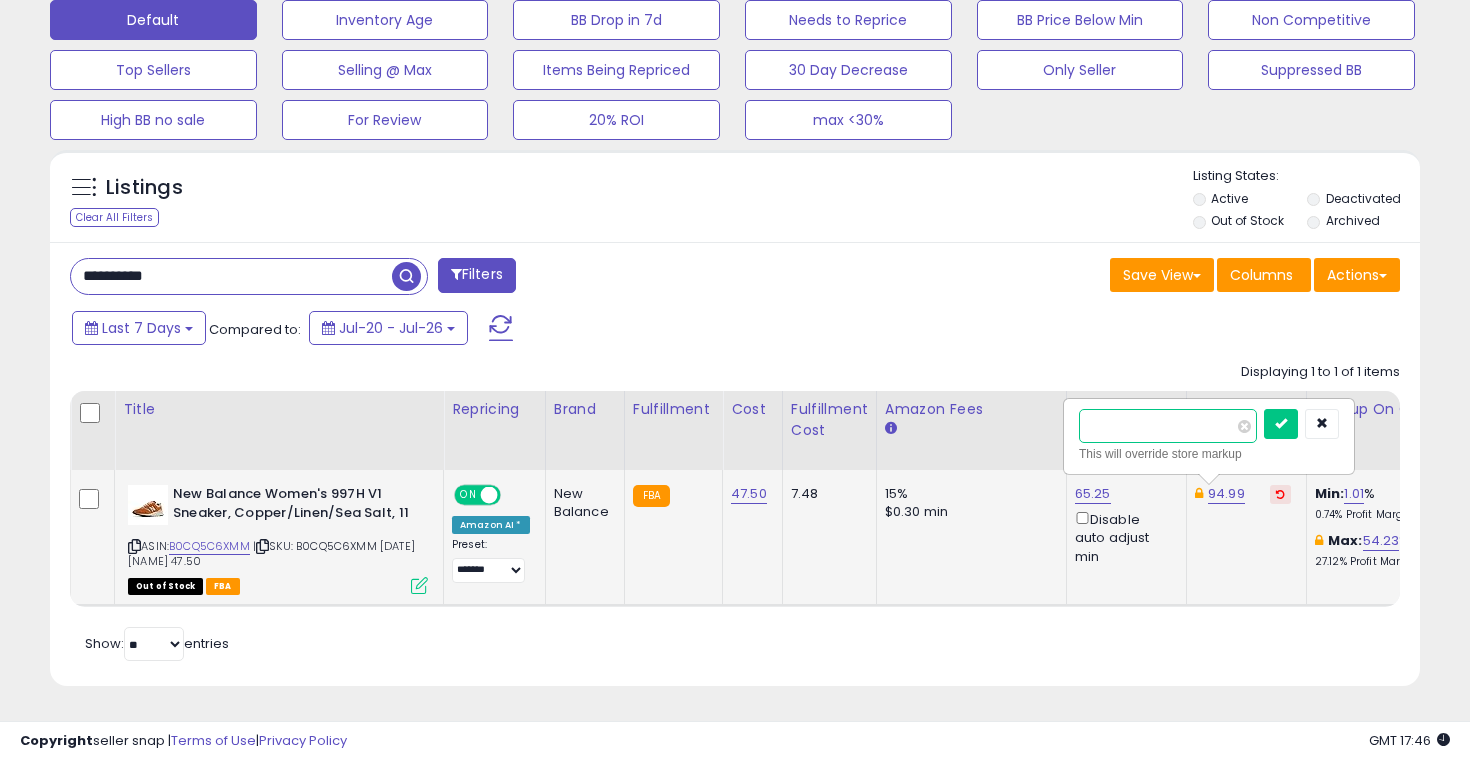 click on "*****" at bounding box center [1168, 426] 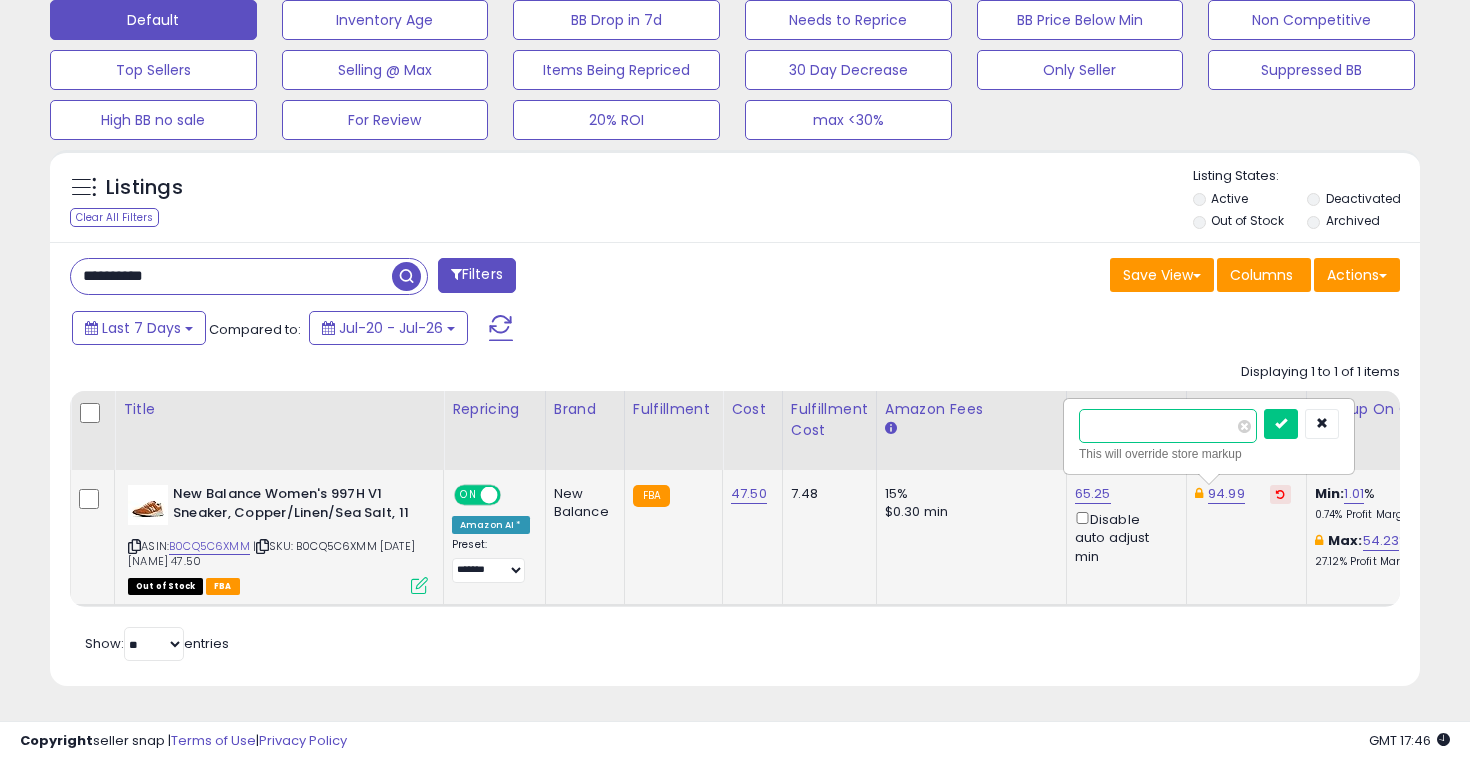type on "*" 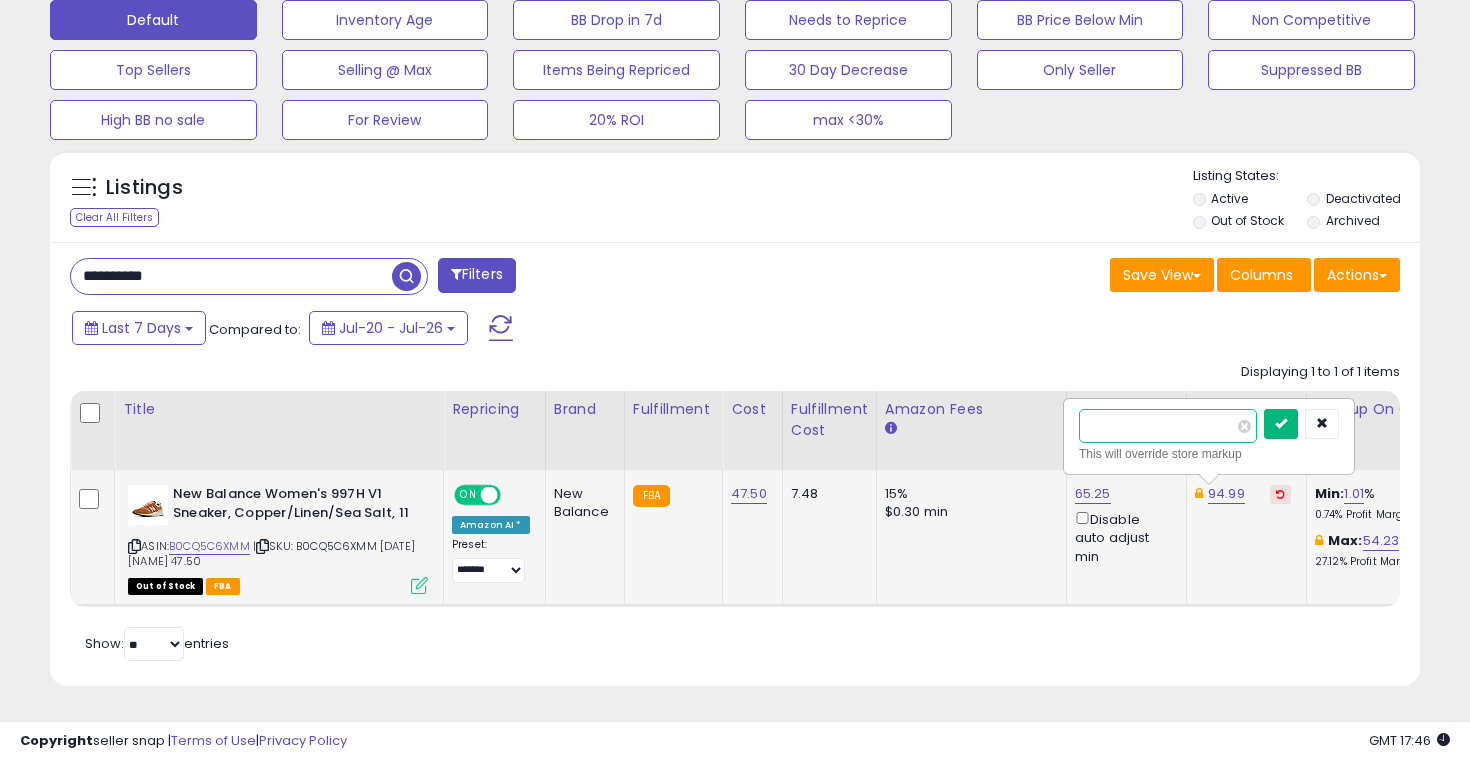 type on "*****" 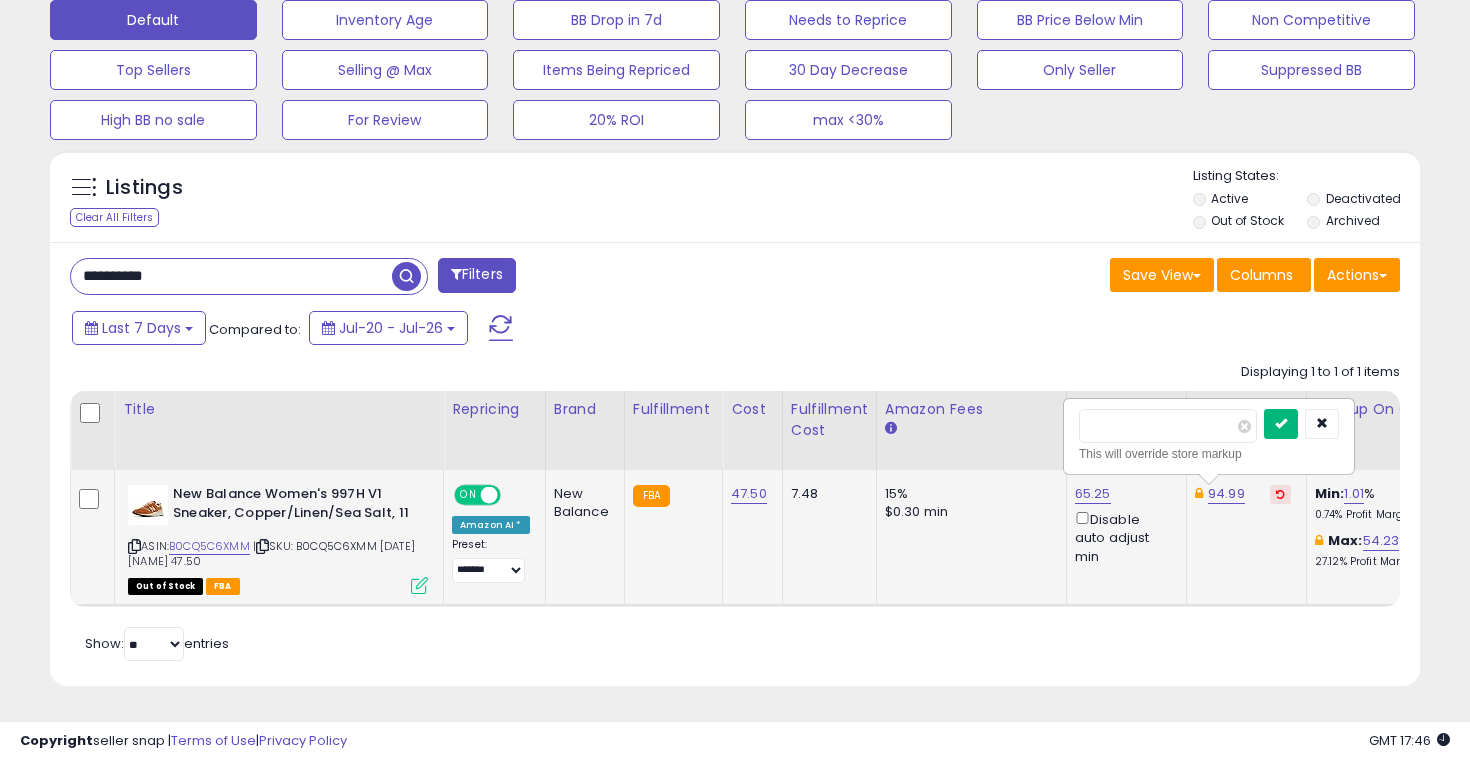 click at bounding box center (1281, 423) 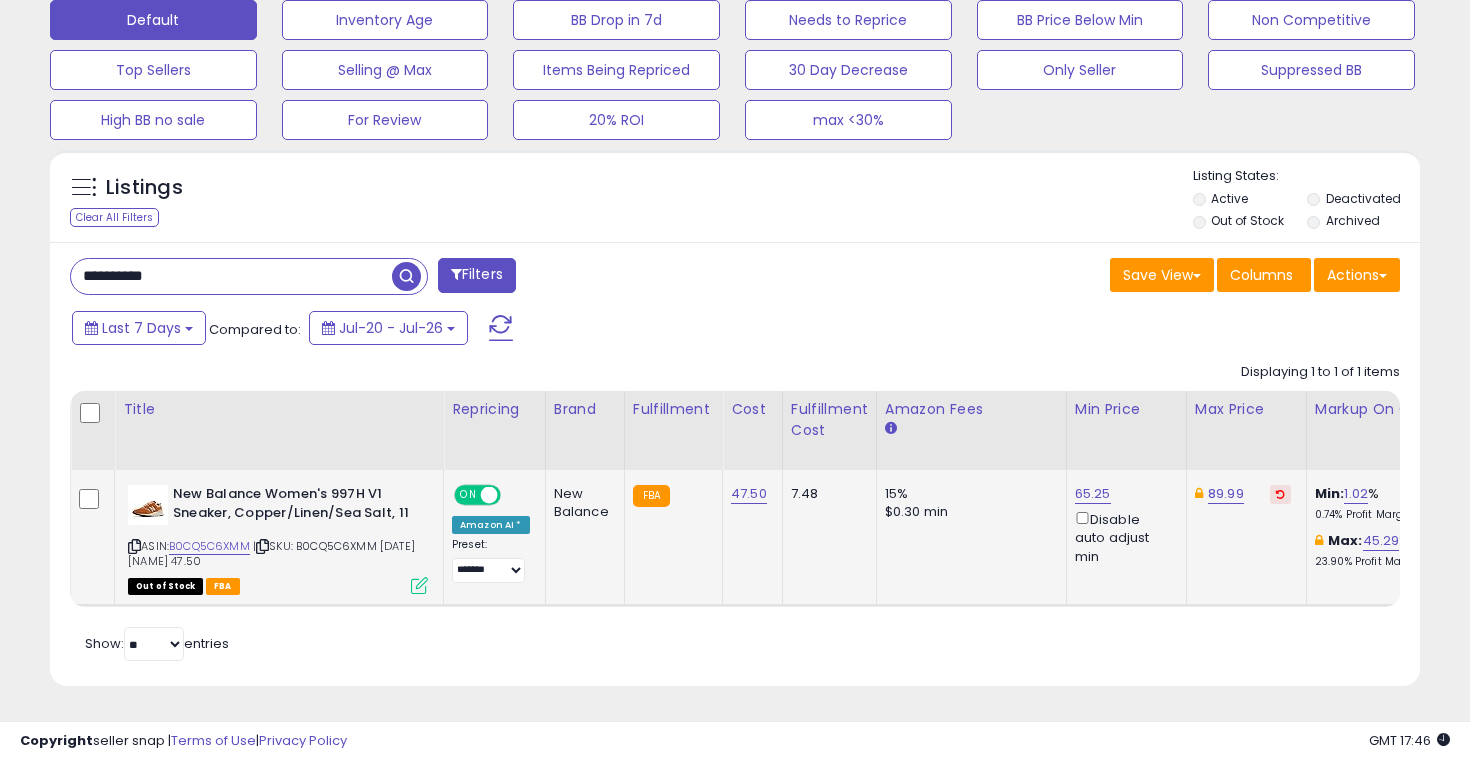 click on "**********" at bounding box center [231, 276] 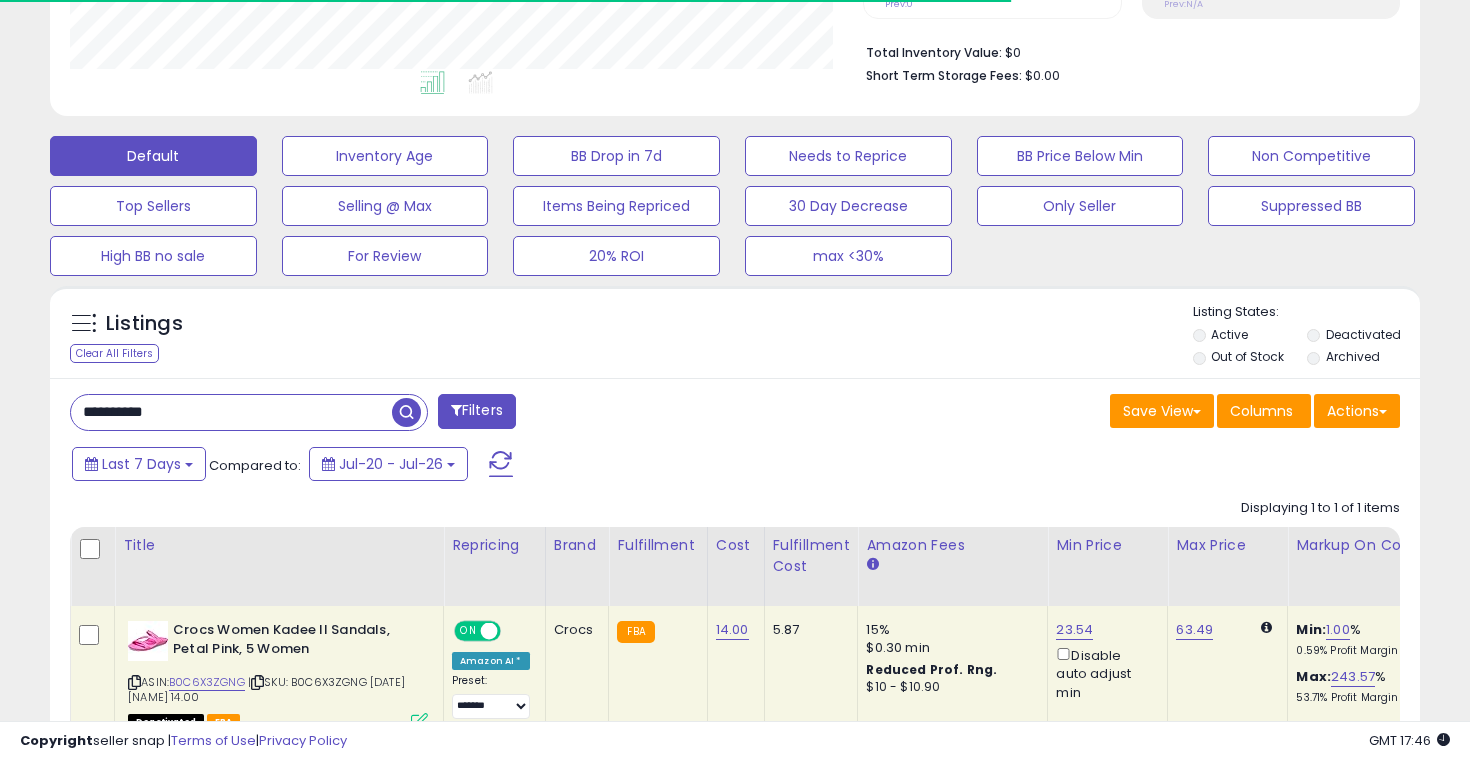 scroll, scrollTop: 630, scrollLeft: 0, axis: vertical 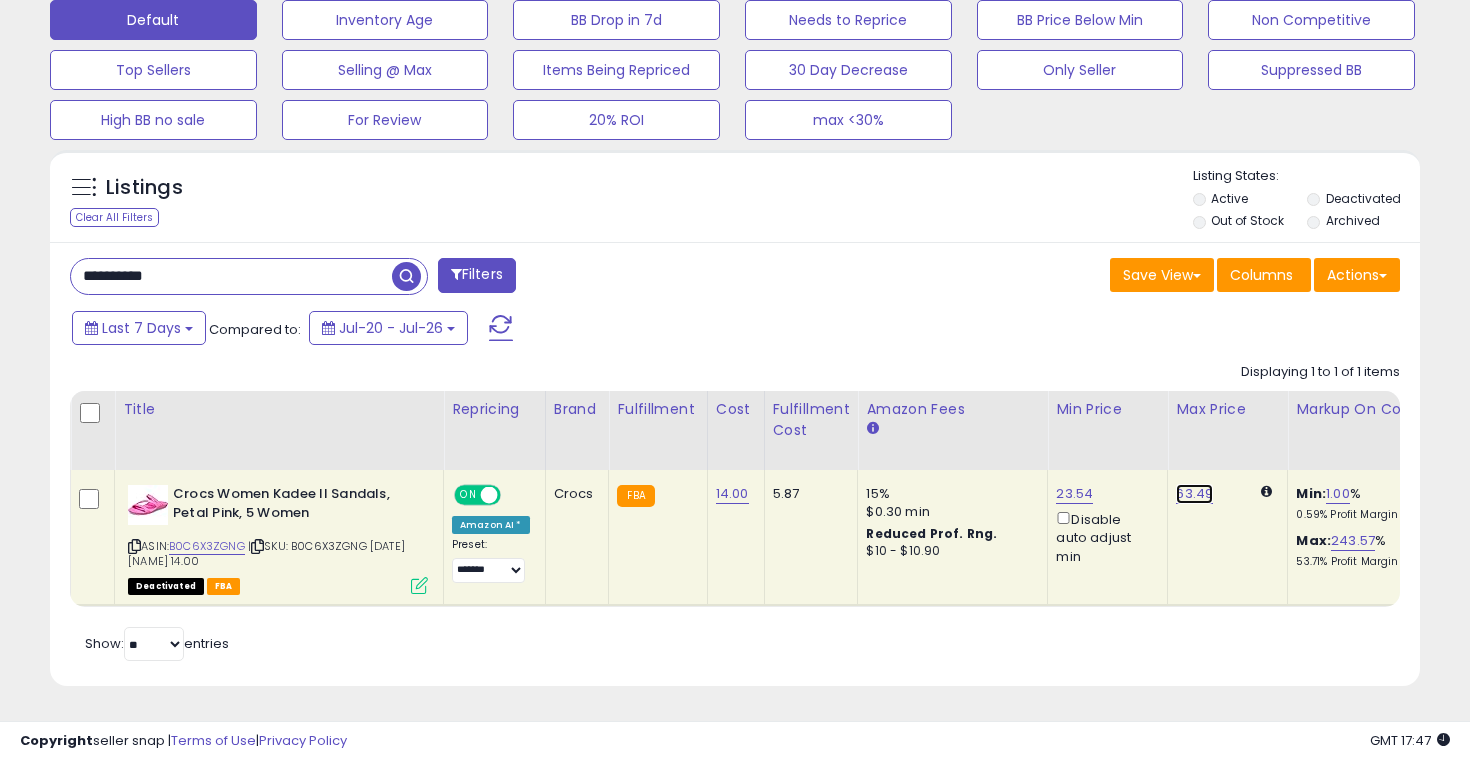 click on "63.49" at bounding box center (1194, 494) 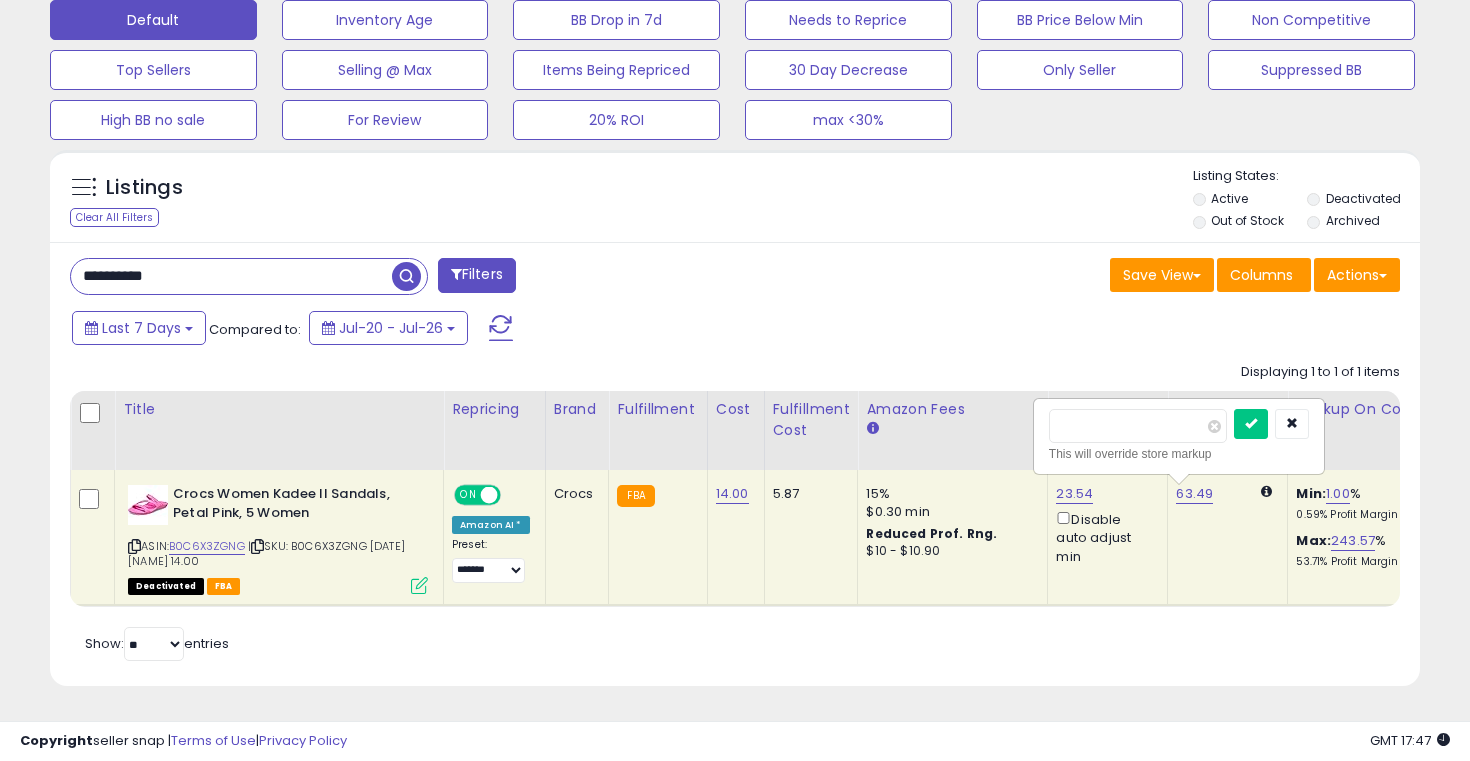 type on "*" 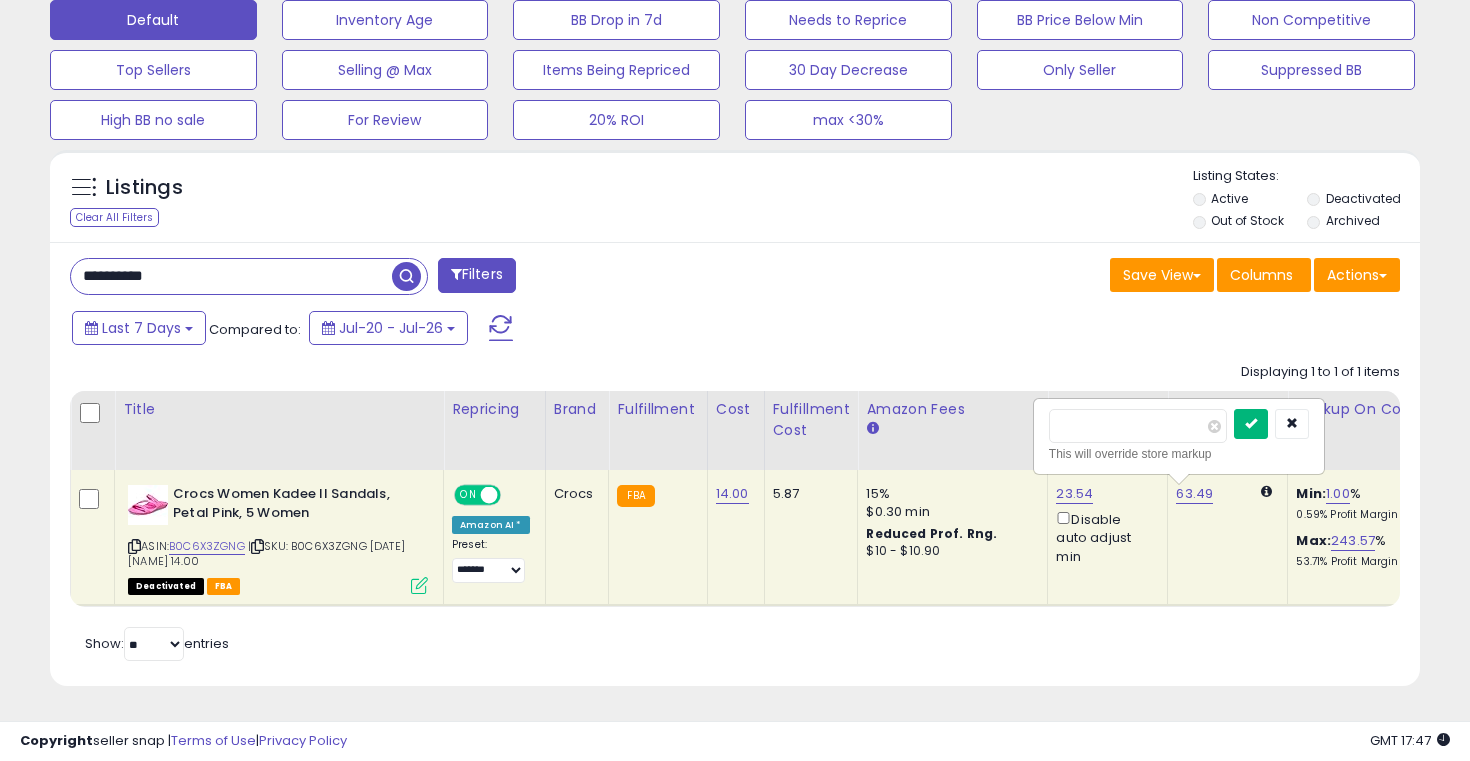 type on "*****" 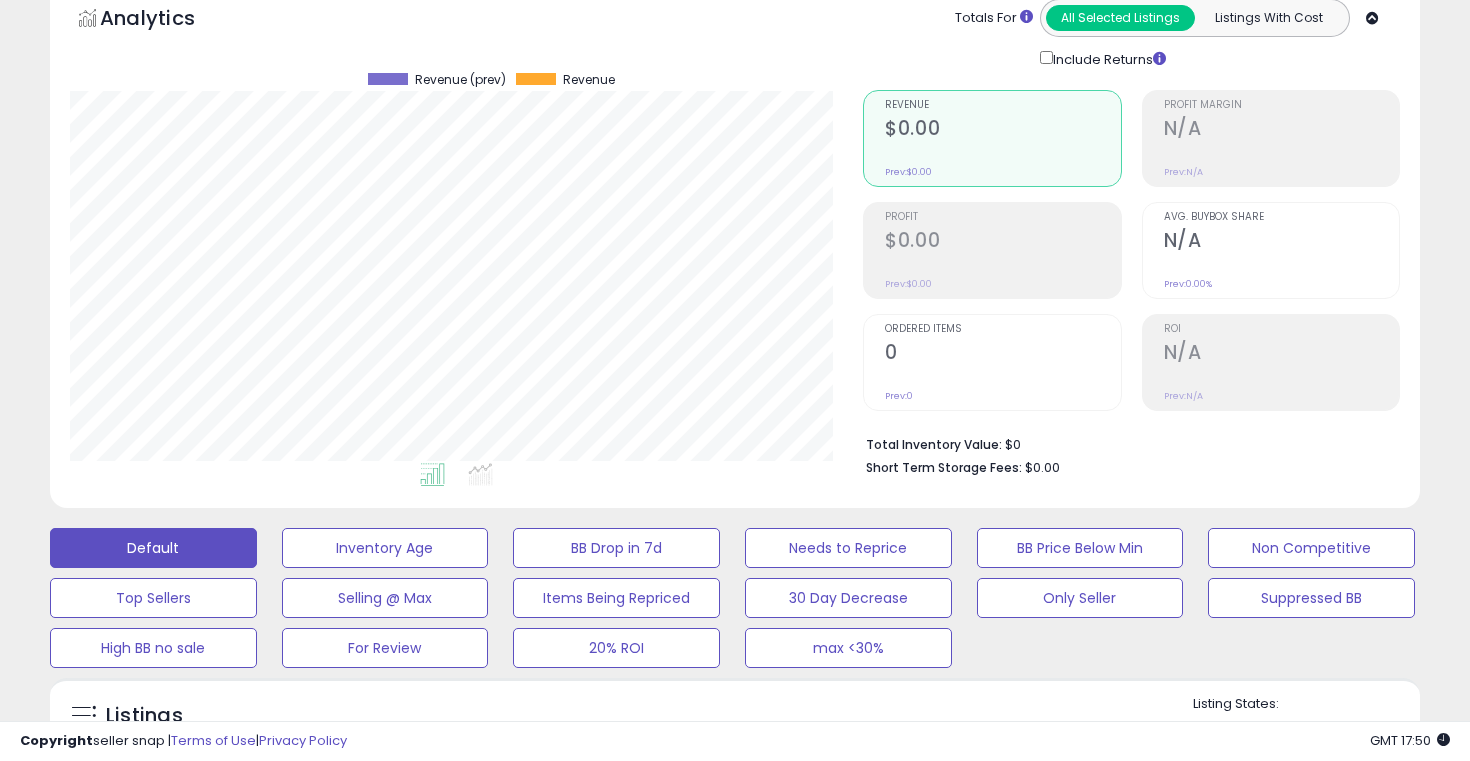 scroll, scrollTop: 164, scrollLeft: 0, axis: vertical 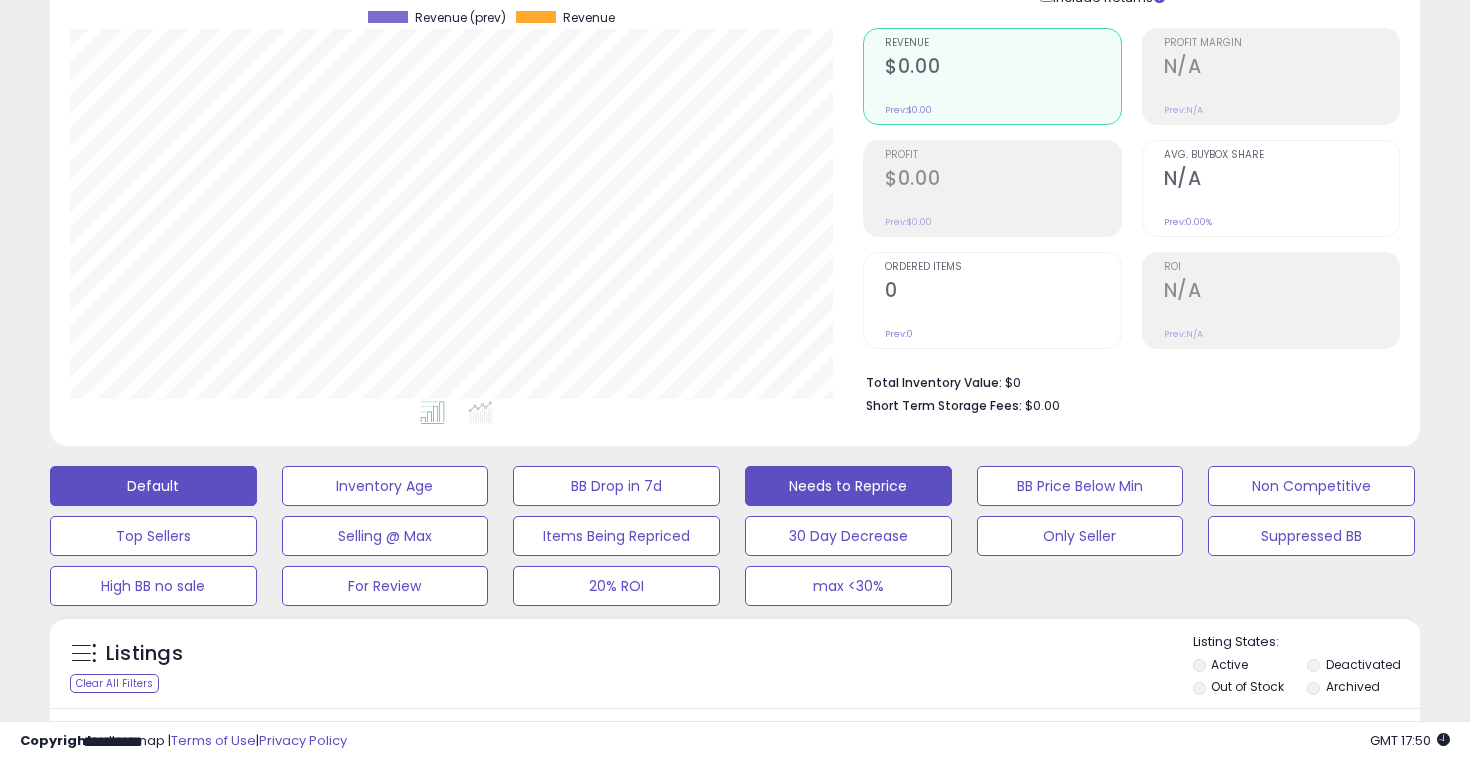 click on "Needs to Reprice" at bounding box center (385, 486) 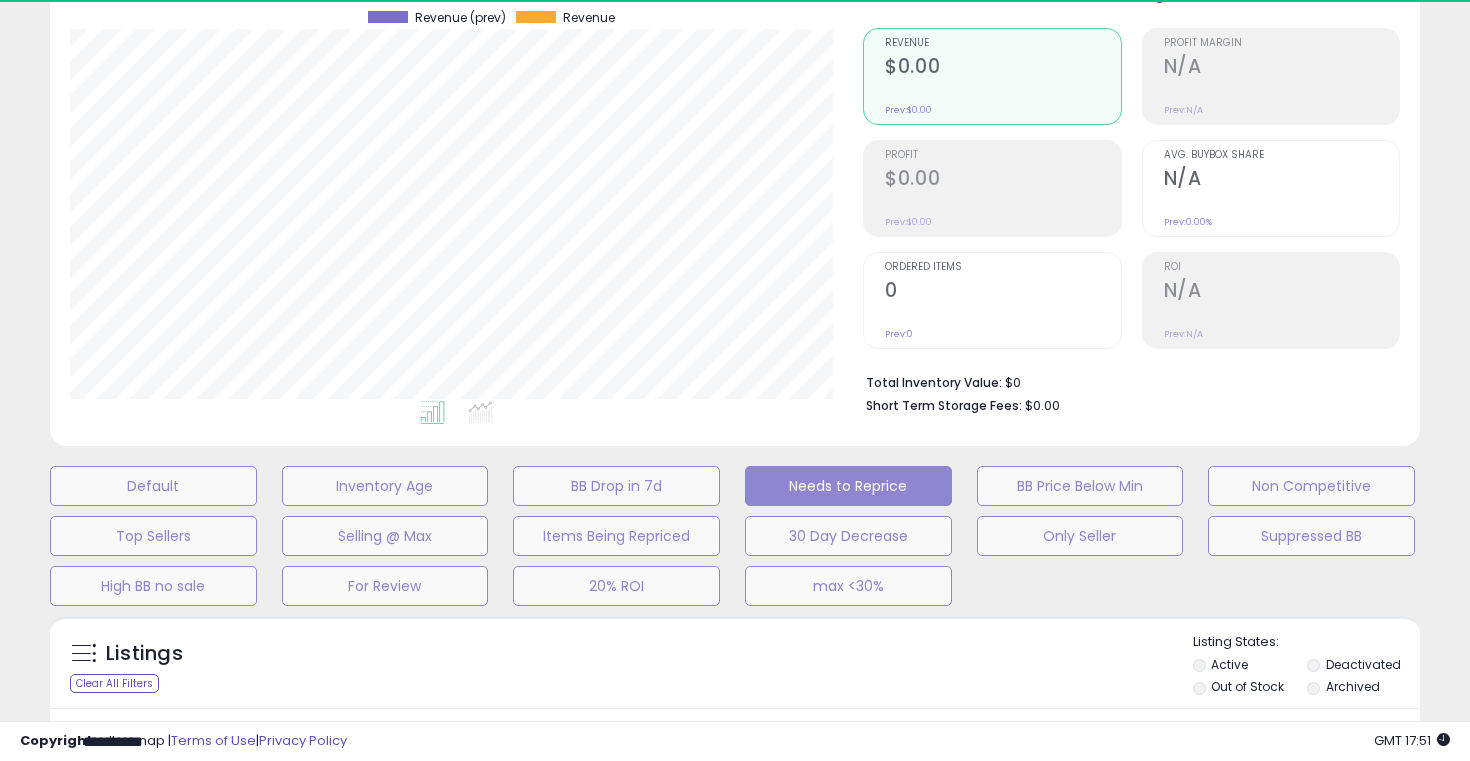 type 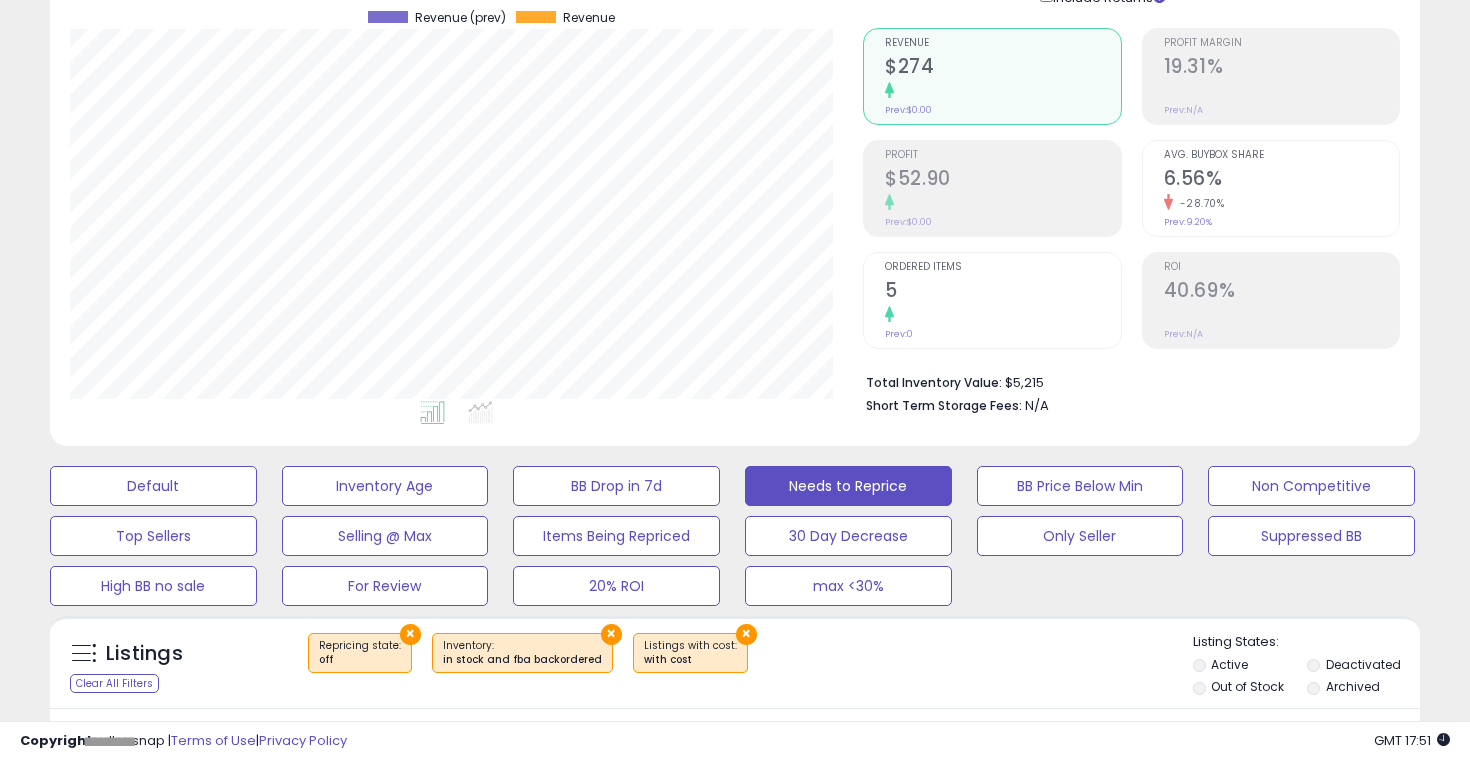 scroll, scrollTop: 999590, scrollLeft: 999206, axis: both 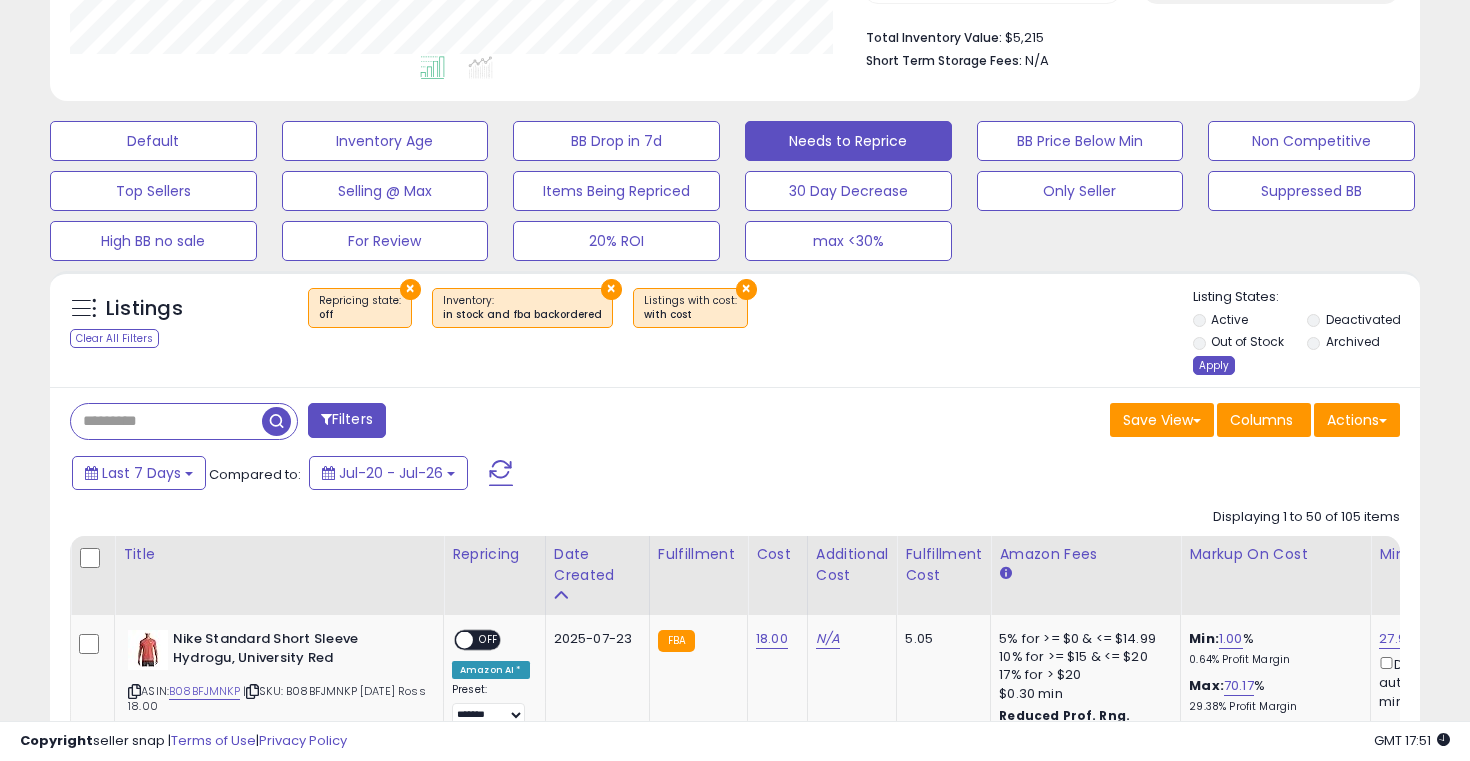 click on "Apply" at bounding box center (1214, 365) 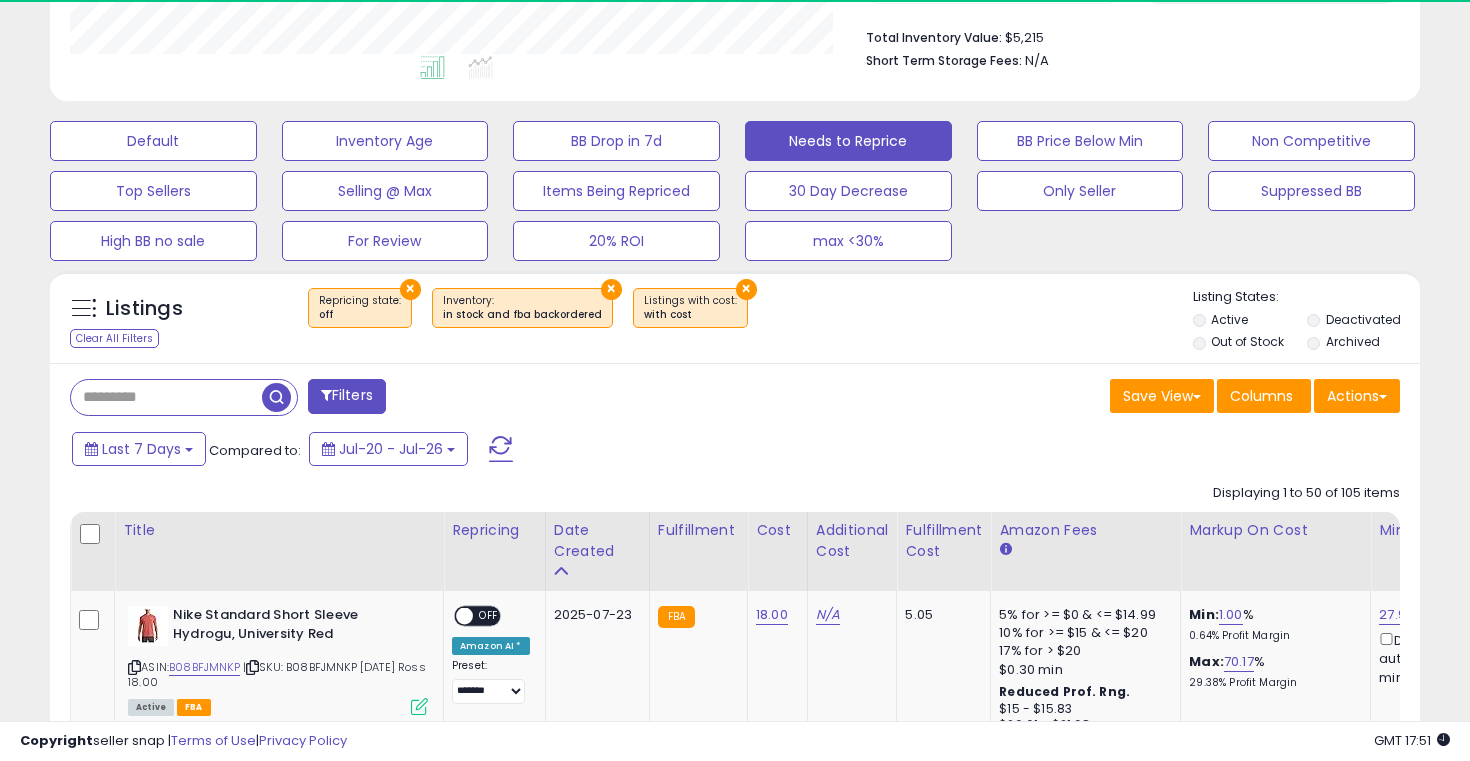 scroll, scrollTop: 999590, scrollLeft: 999206, axis: both 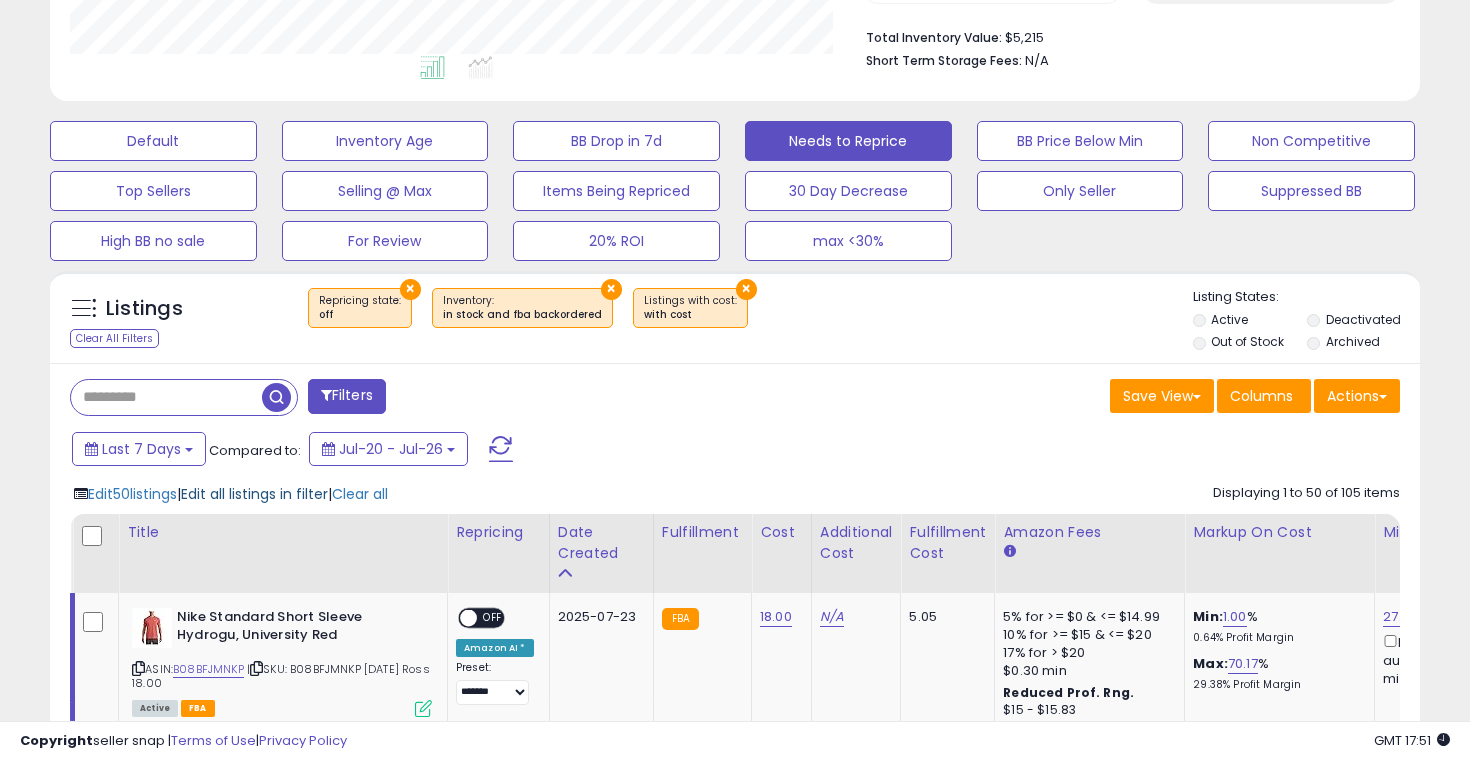 click on "Edit all listings in filter" at bounding box center (254, 494) 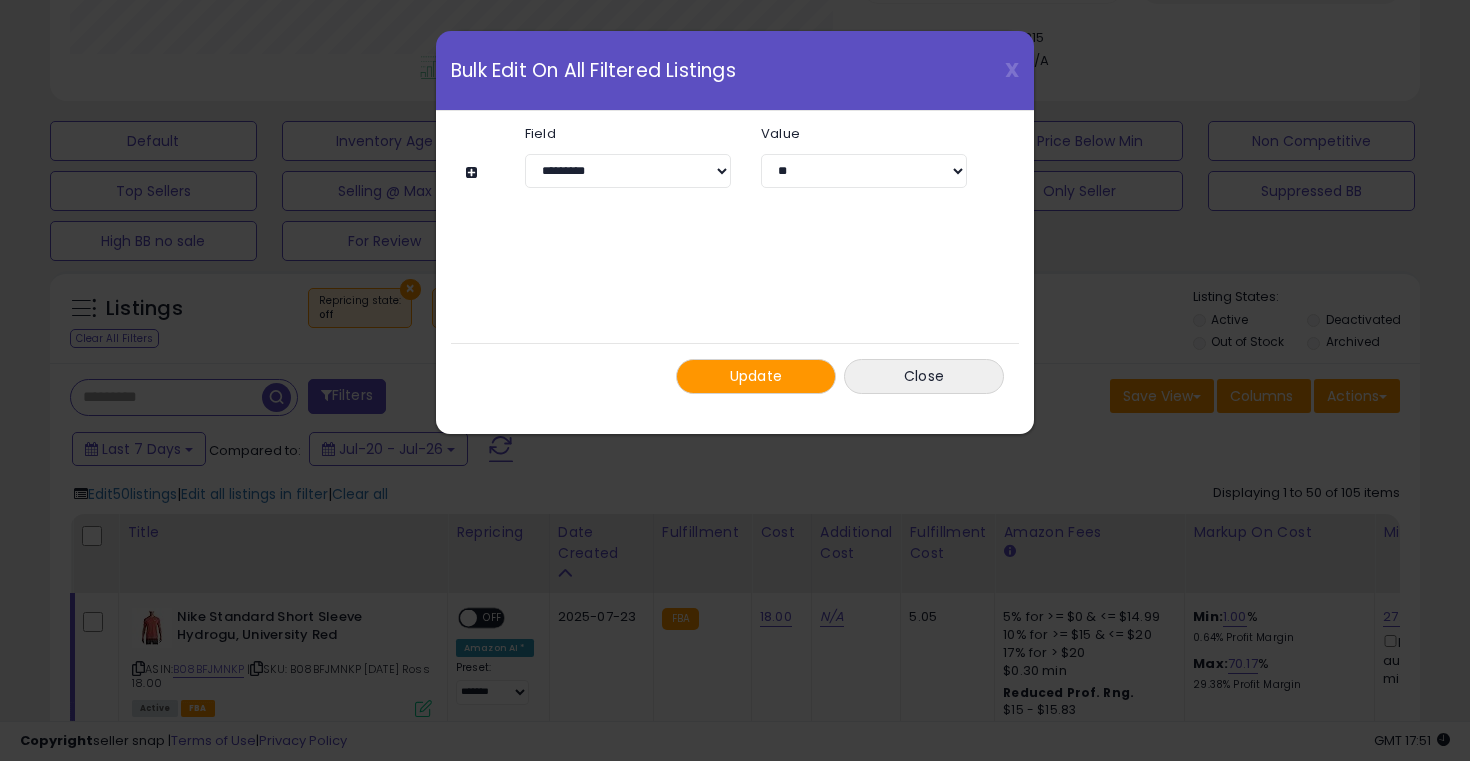 click on "Update" at bounding box center [756, 376] 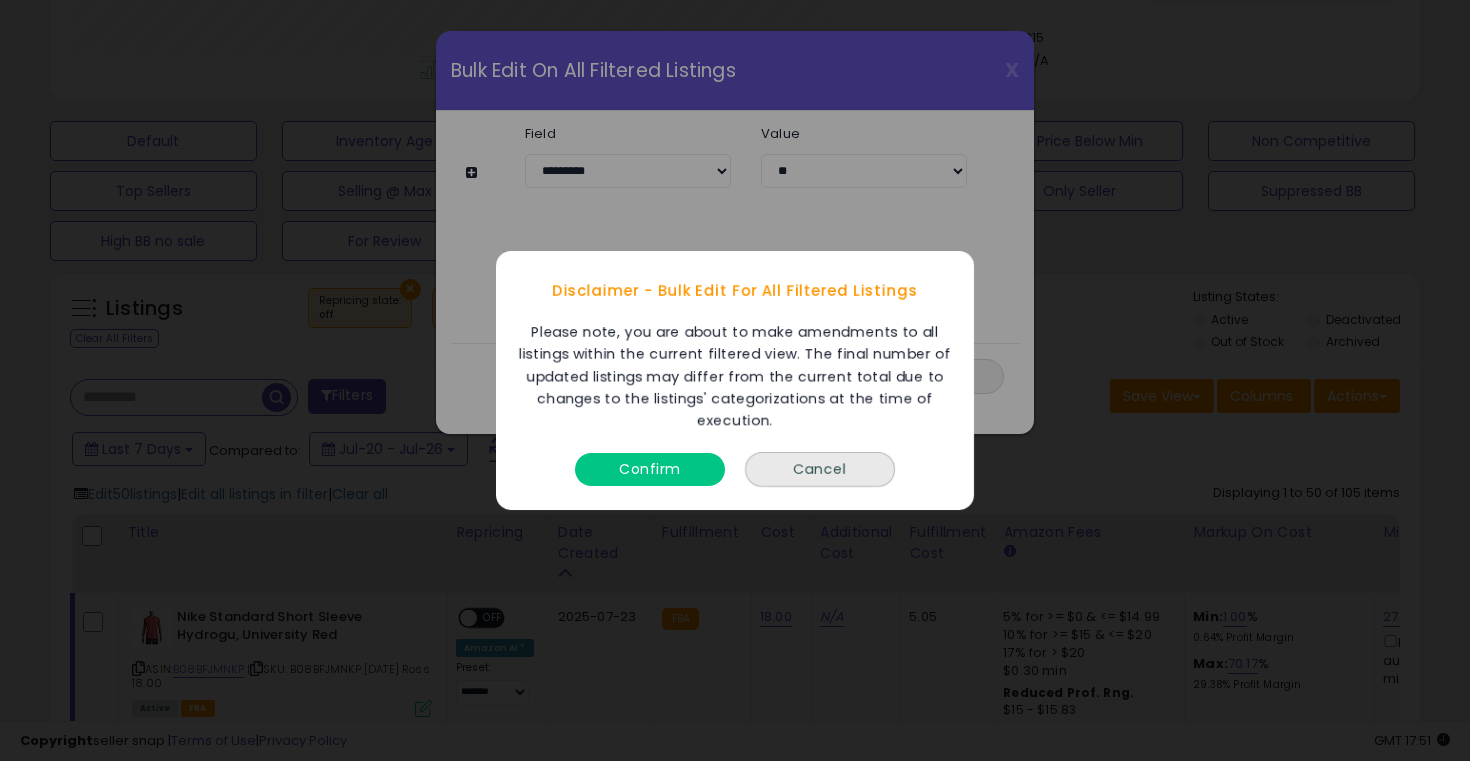 click on "Confirm" at bounding box center [650, 469] 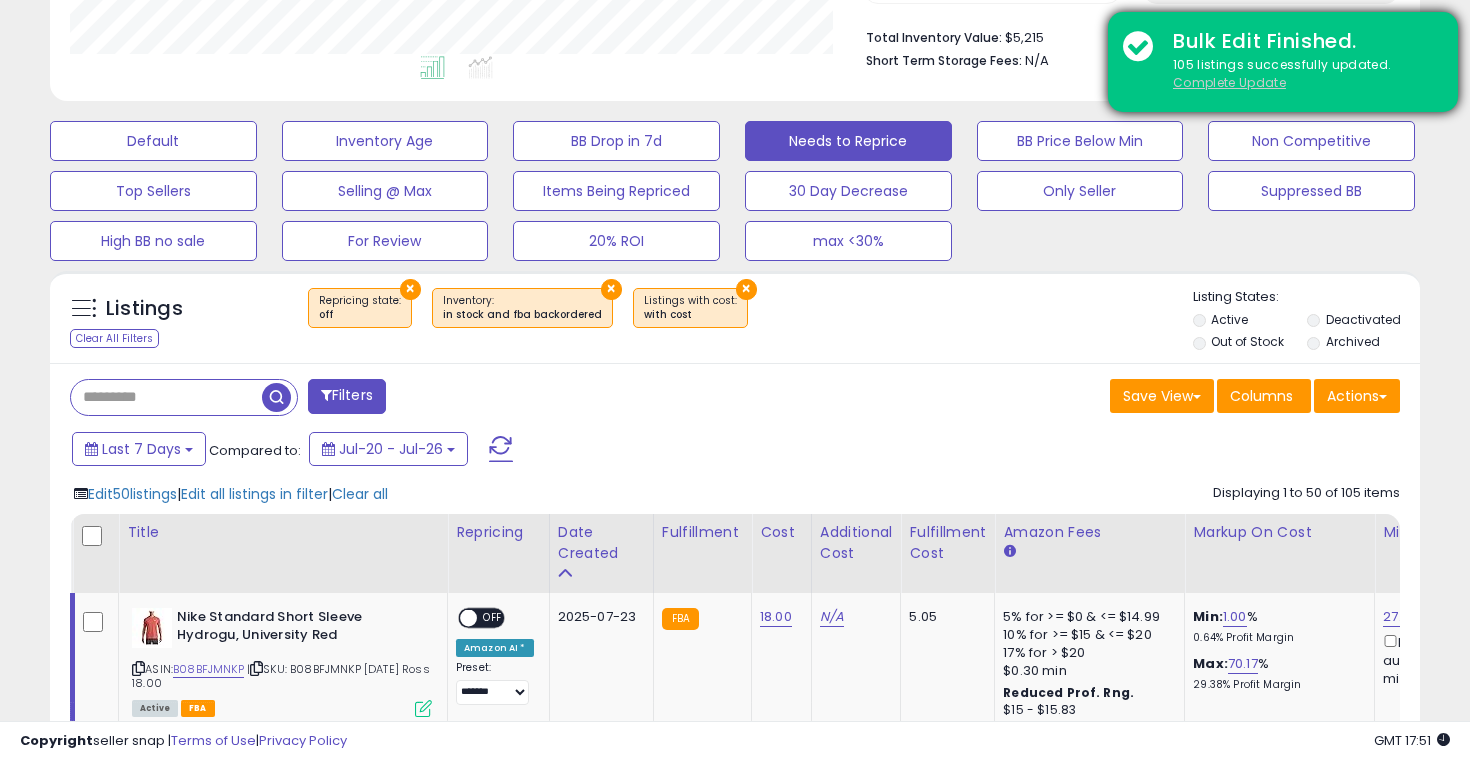 click on "Complete Update" at bounding box center (1229, 82) 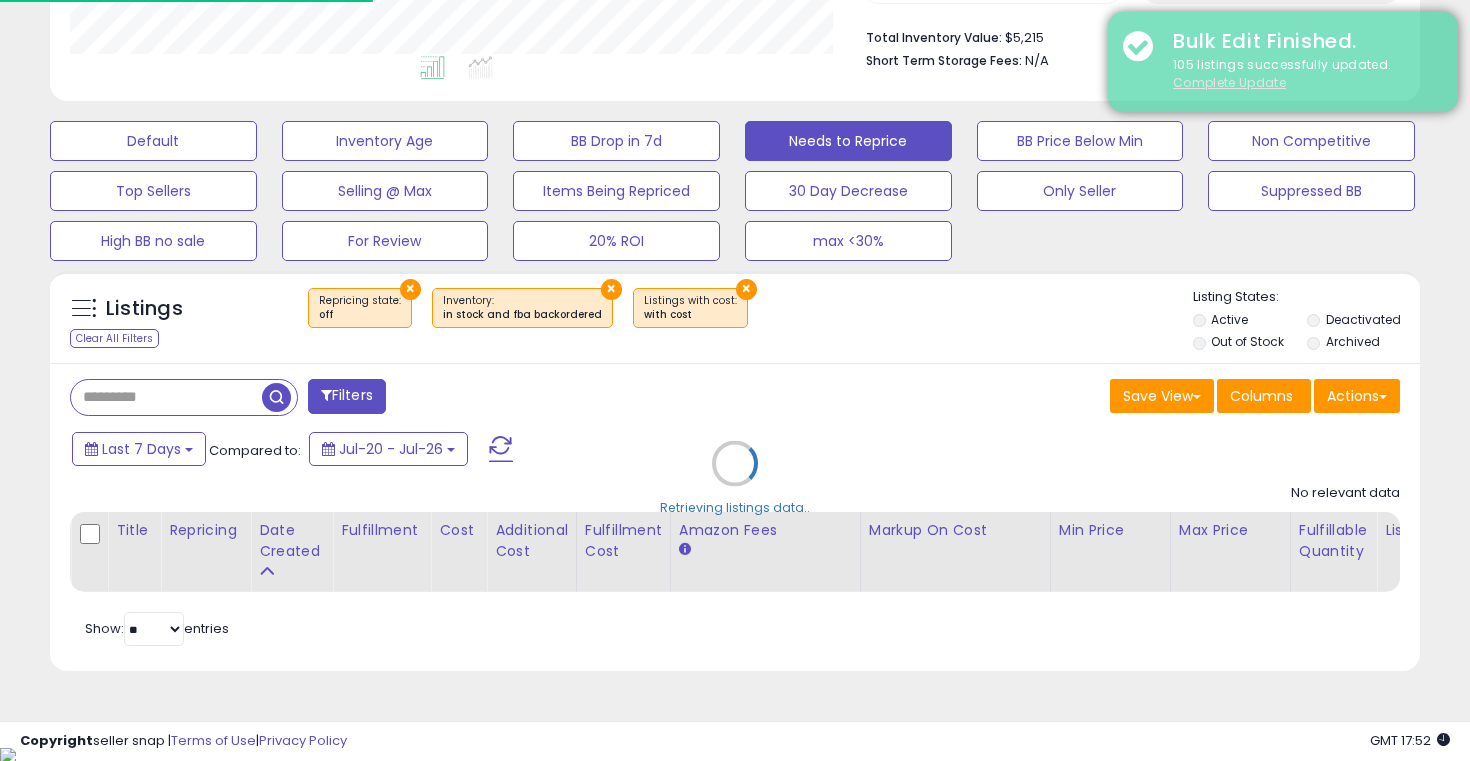 scroll, scrollTop: 494, scrollLeft: 0, axis: vertical 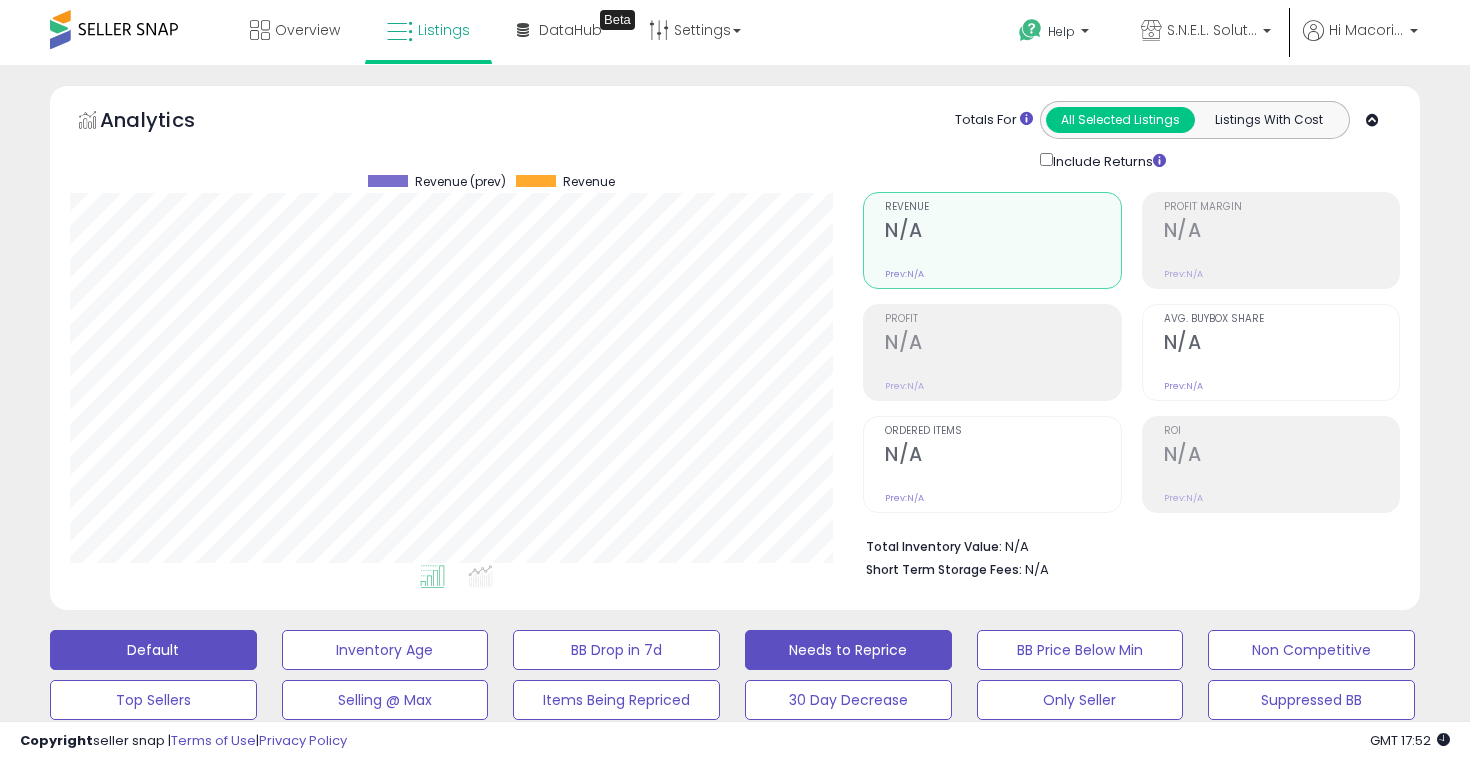 click on "Default" at bounding box center [153, 650] 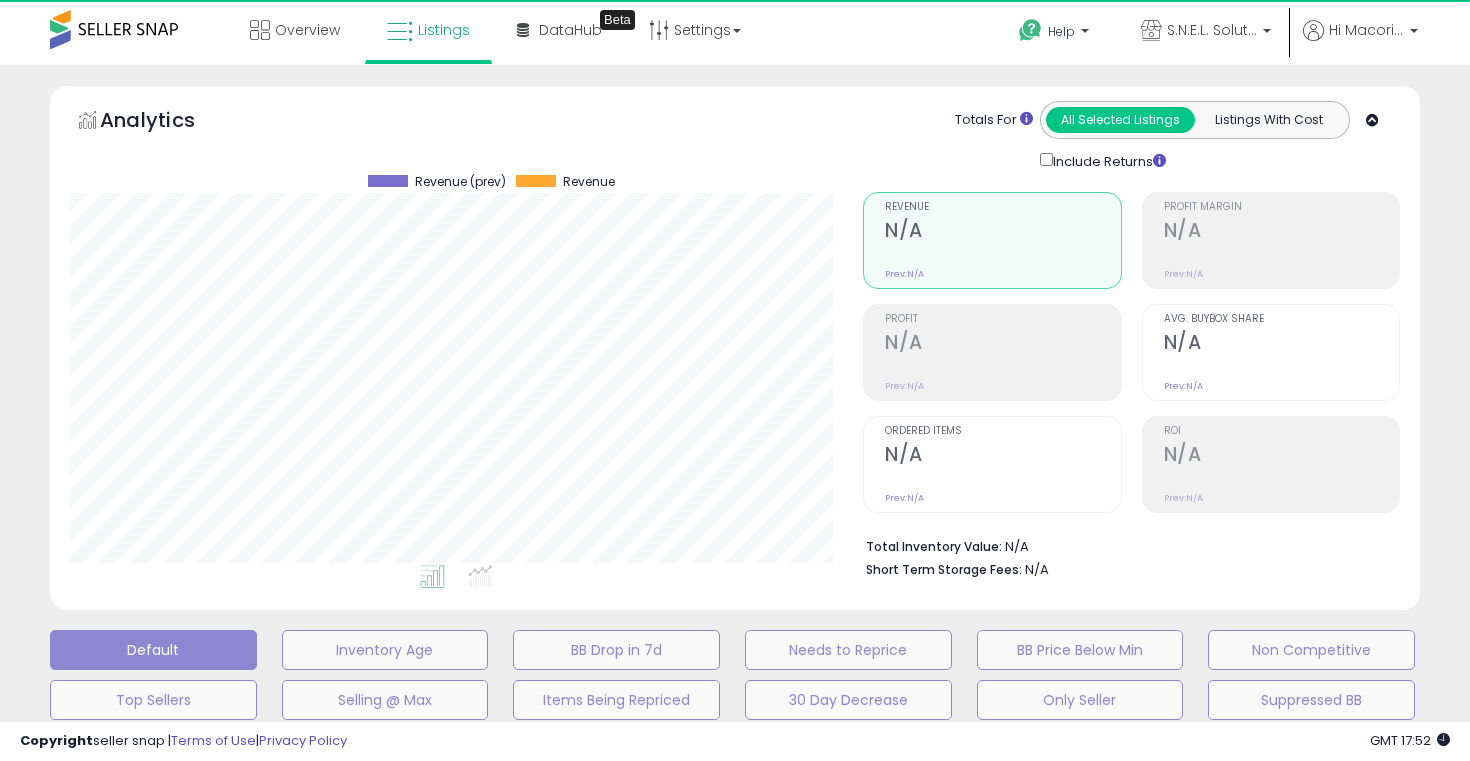 select on "**" 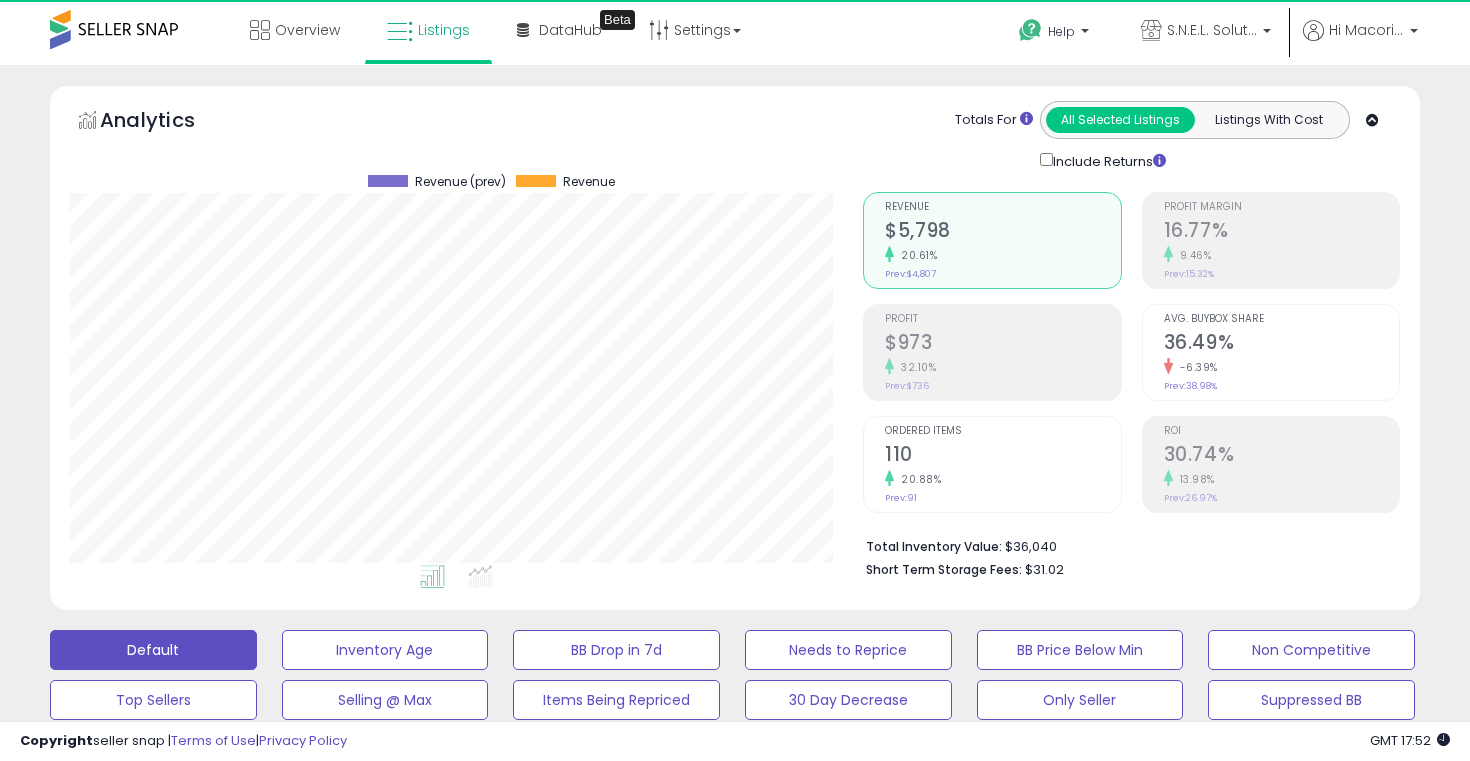 scroll, scrollTop: 999590, scrollLeft: 999206, axis: both 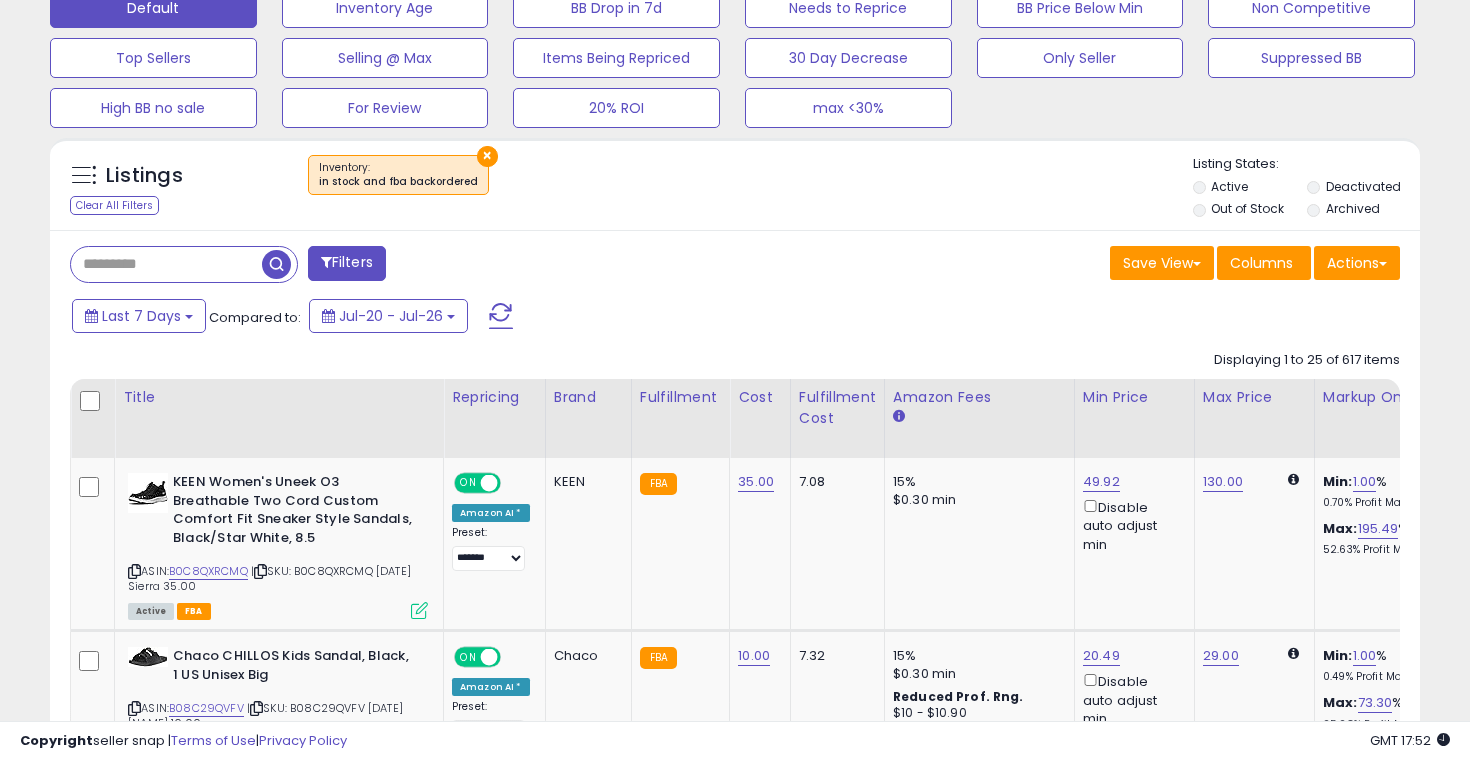 click on "×
Inventory :
in stock and fba backordered" at bounding box center (738, 183) 